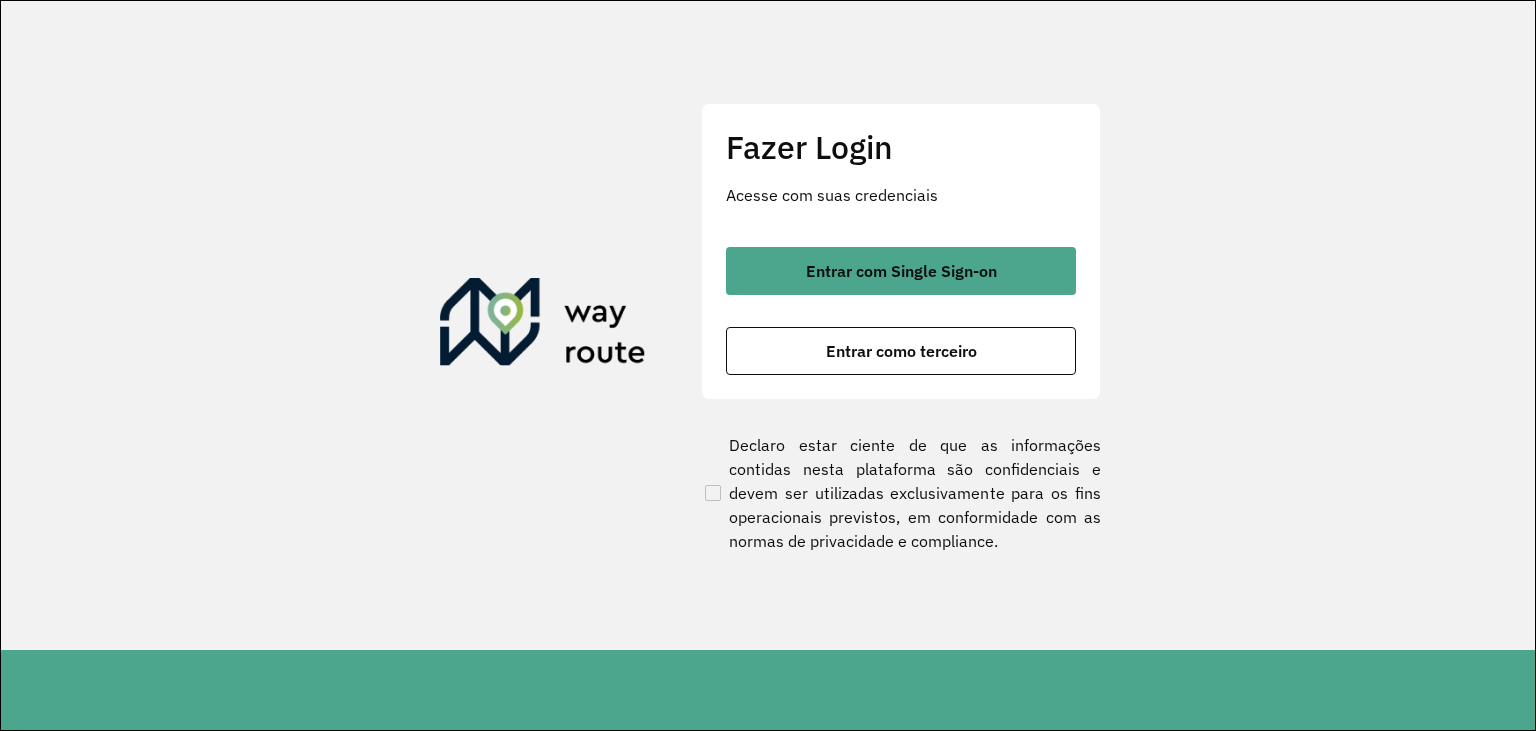 scroll, scrollTop: 0, scrollLeft: 0, axis: both 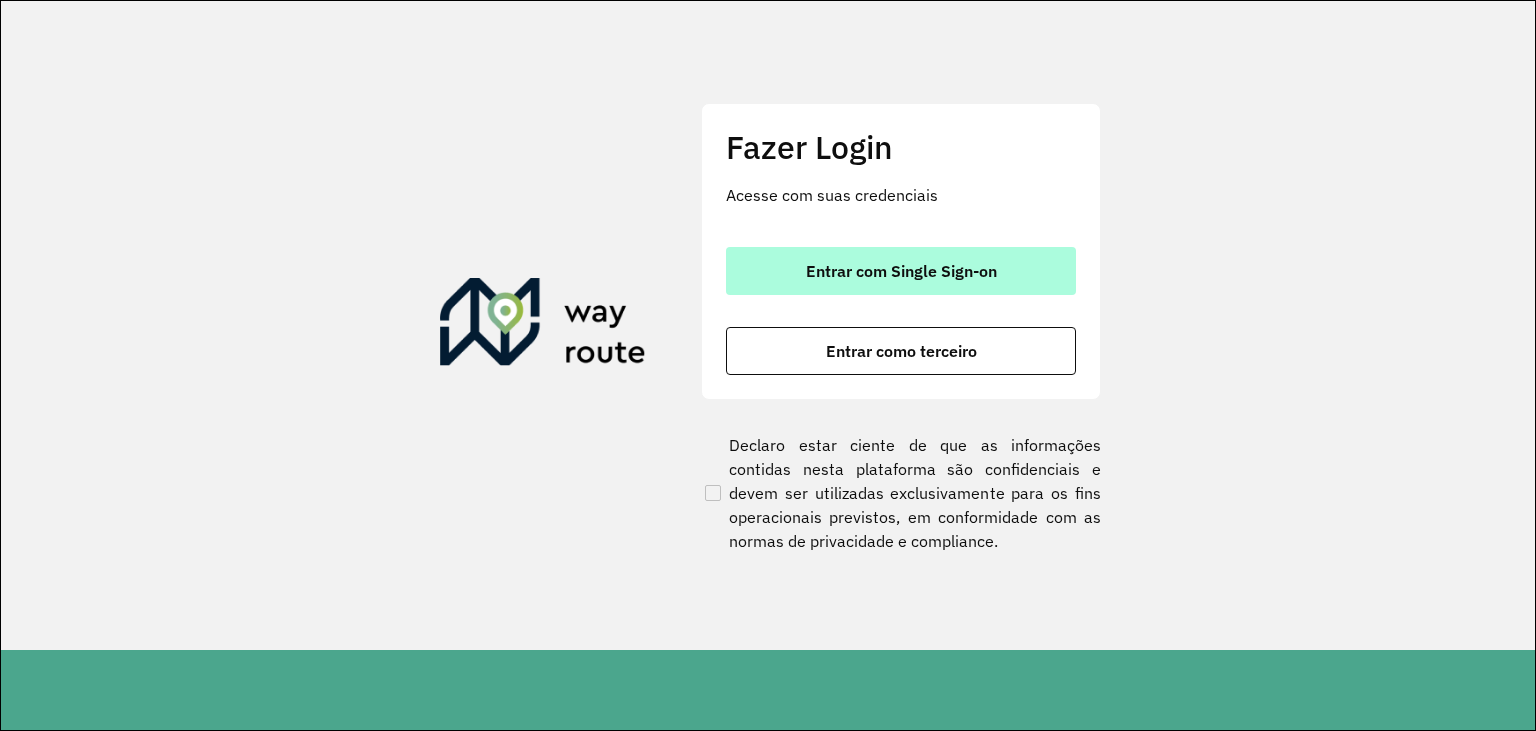 click on "Entrar com Single Sign-on" at bounding box center (901, 271) 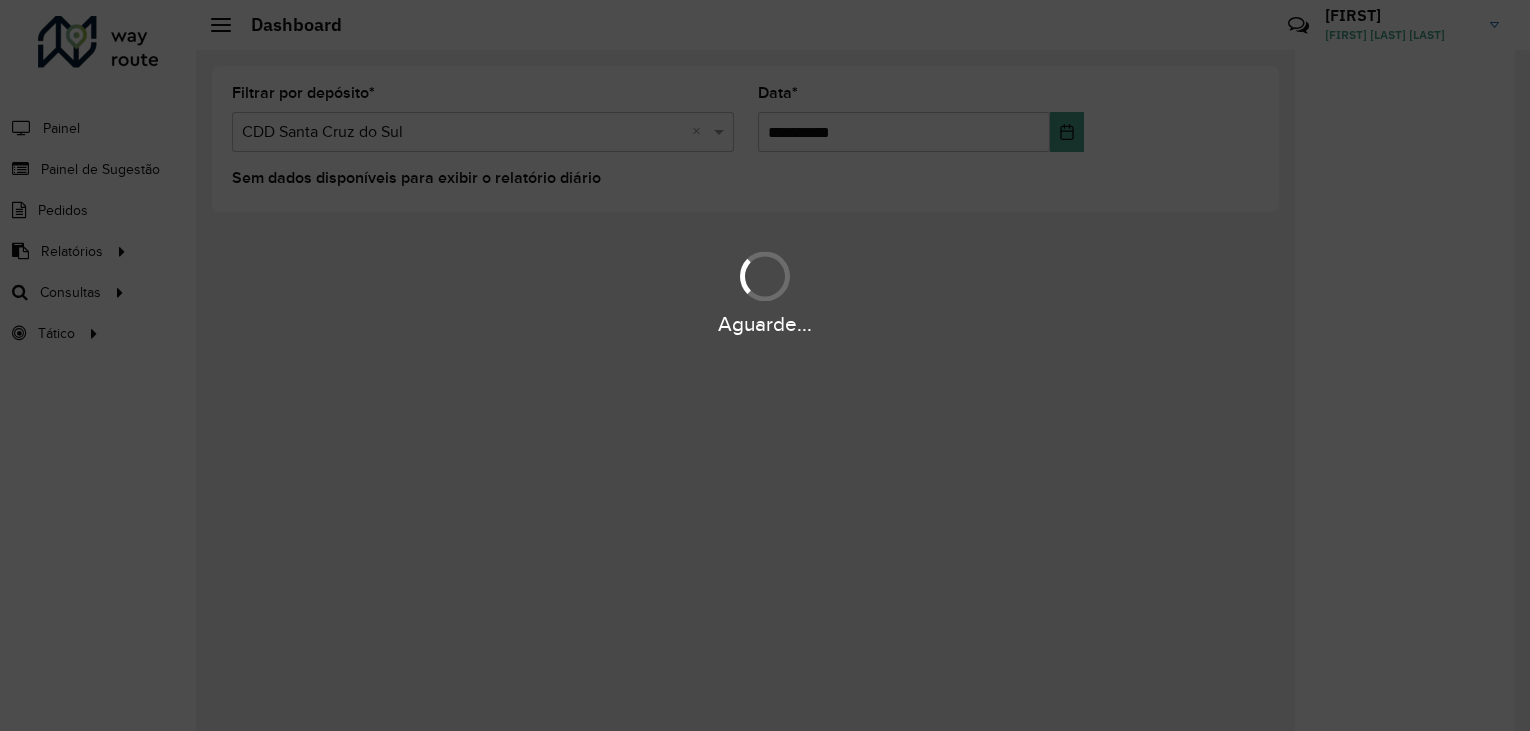 scroll, scrollTop: 0, scrollLeft: 0, axis: both 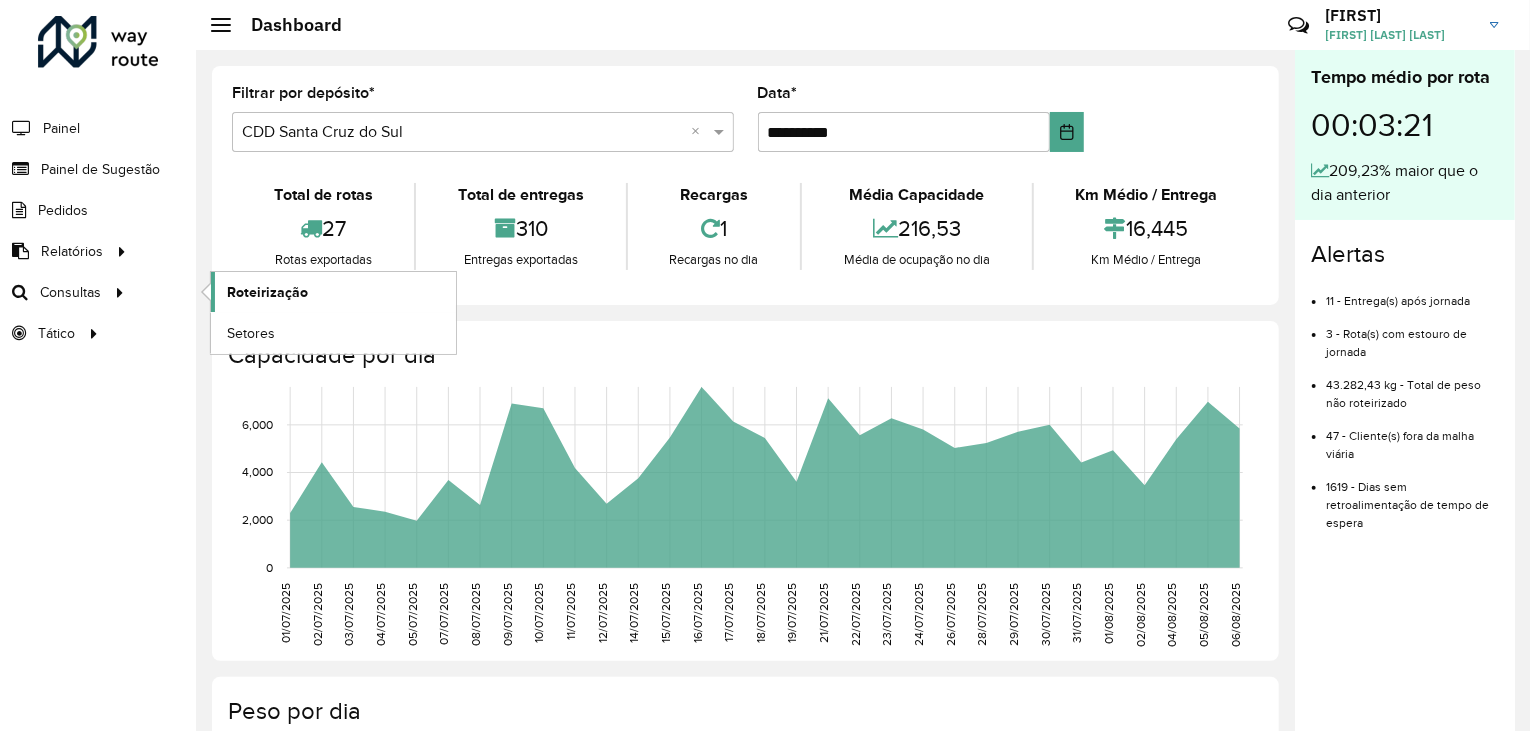 click on "Roteirização" 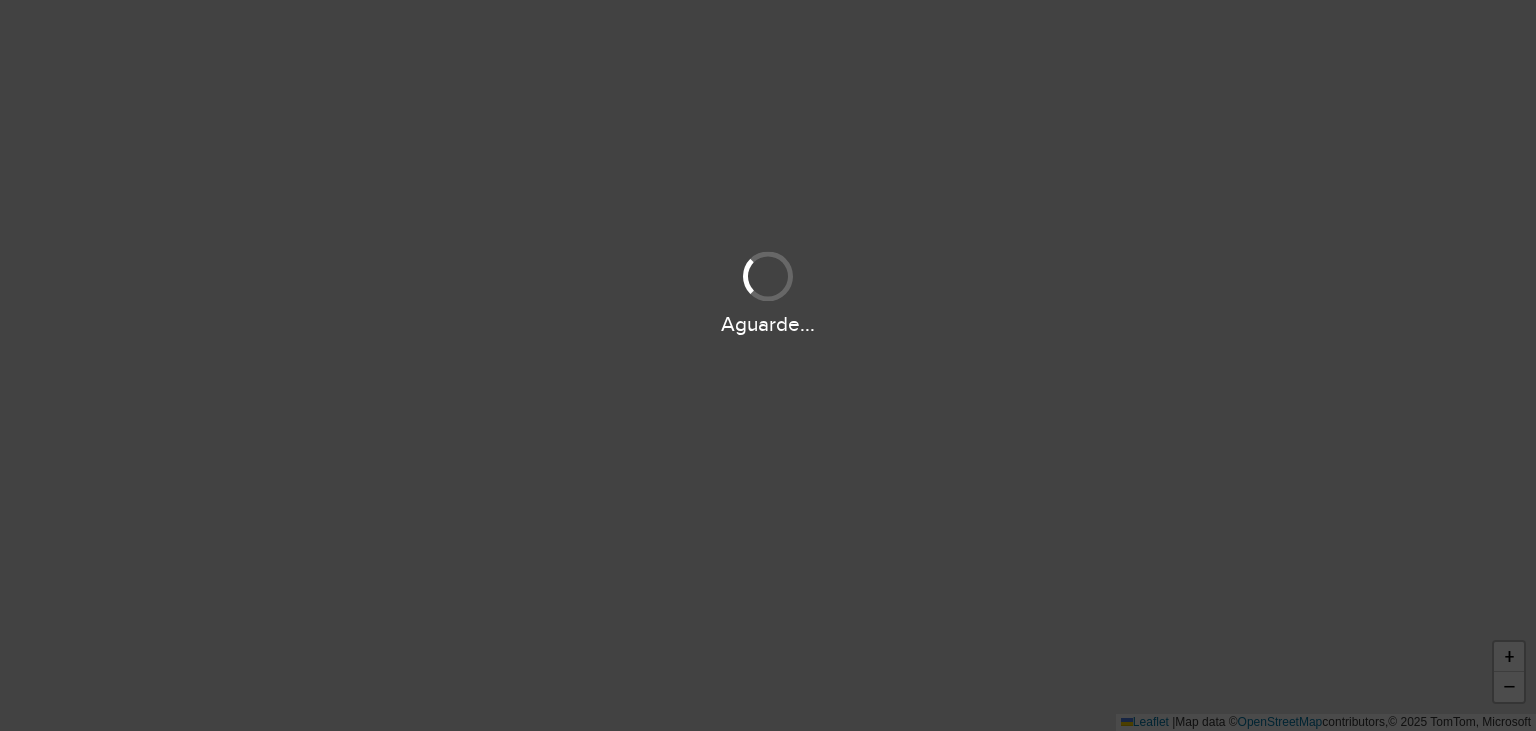 scroll, scrollTop: 0, scrollLeft: 0, axis: both 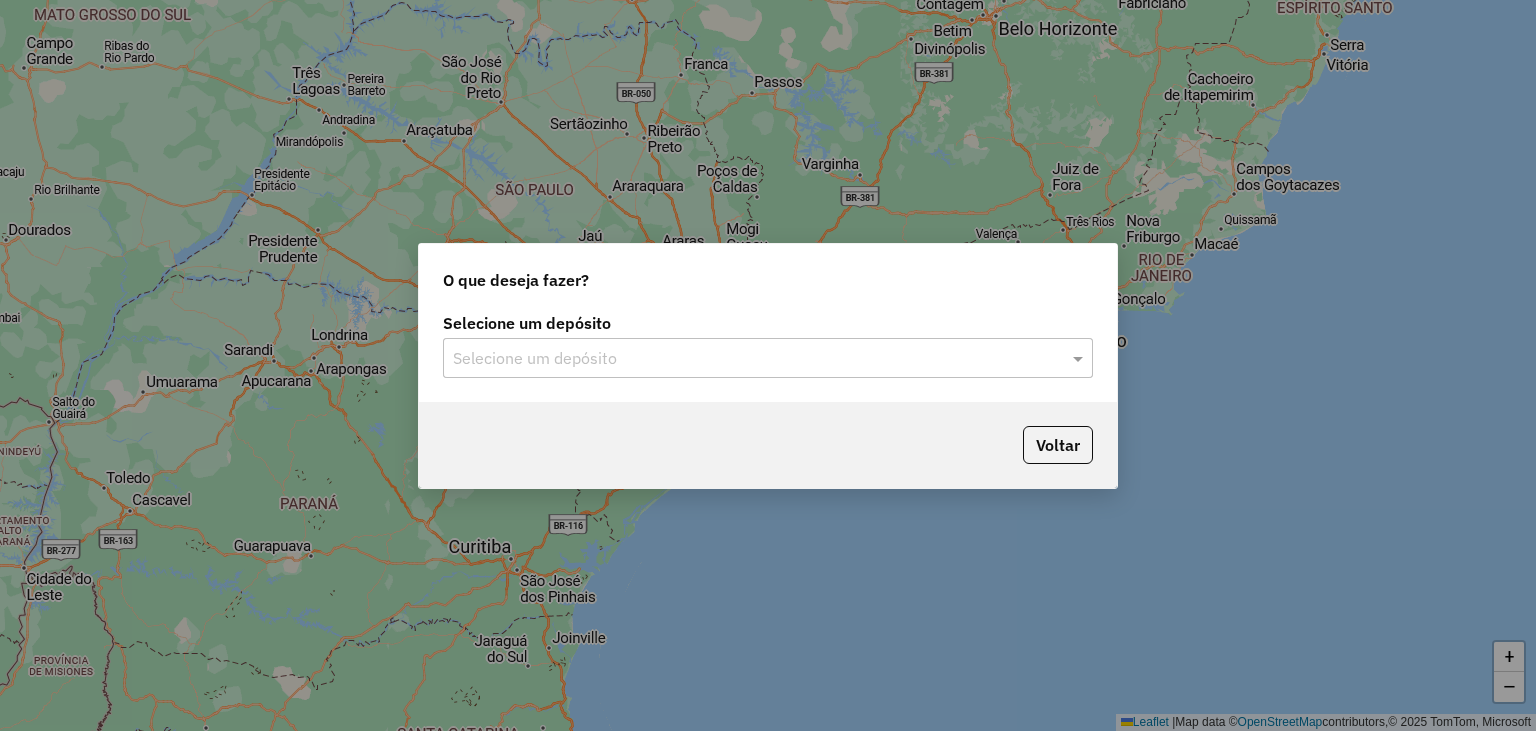 click 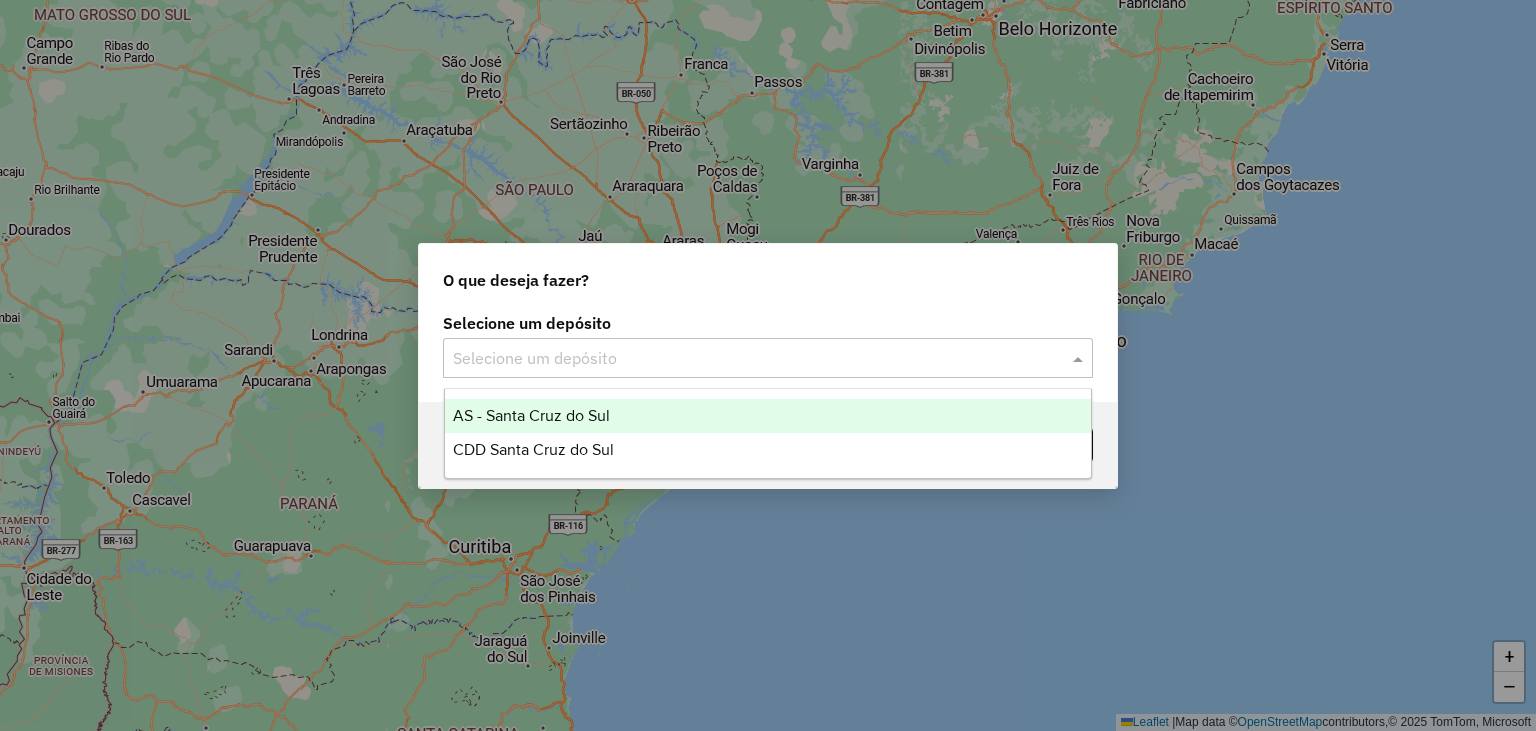 click on "AS - Santa Cruz do Sul" at bounding box center (768, 416) 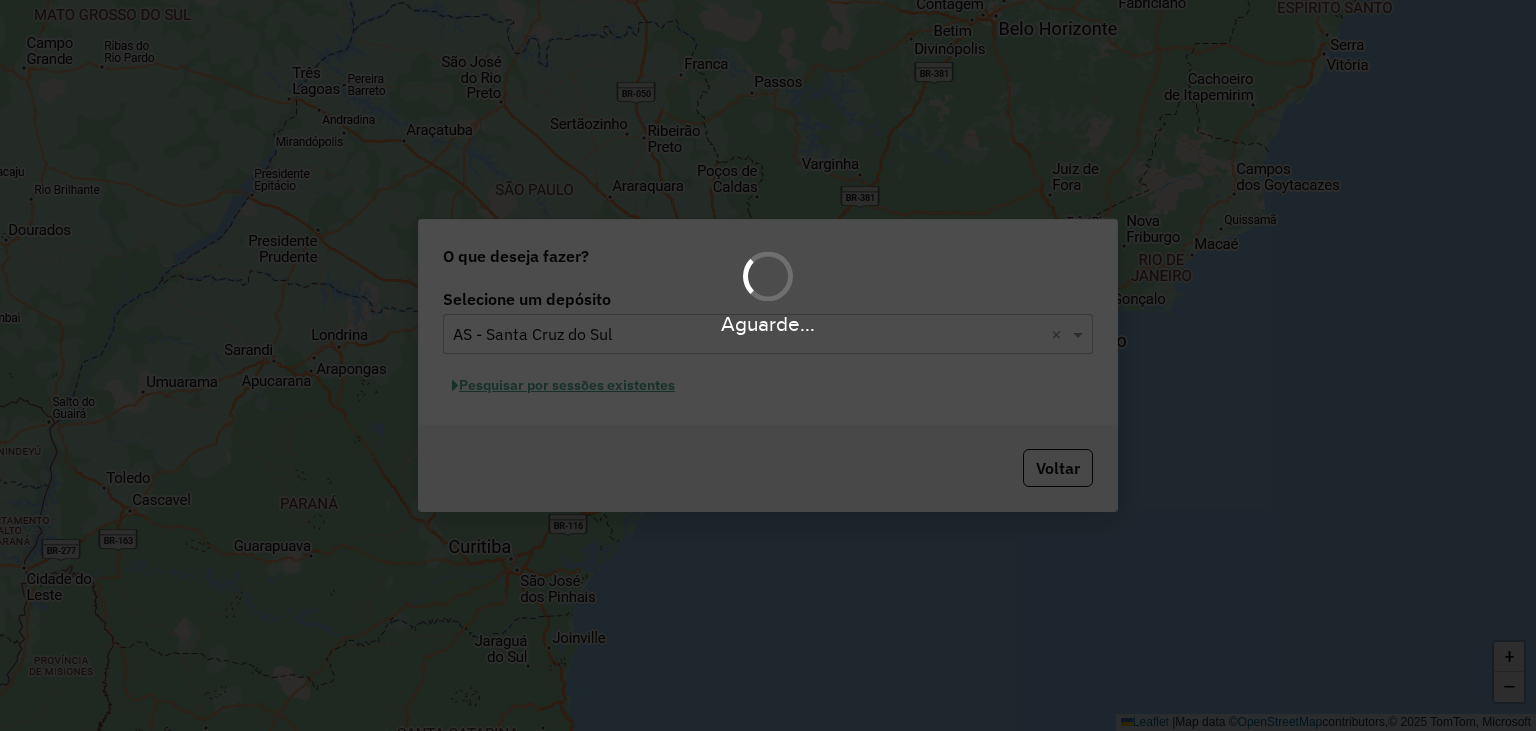 click on "Aguarde..." at bounding box center (768, 324) 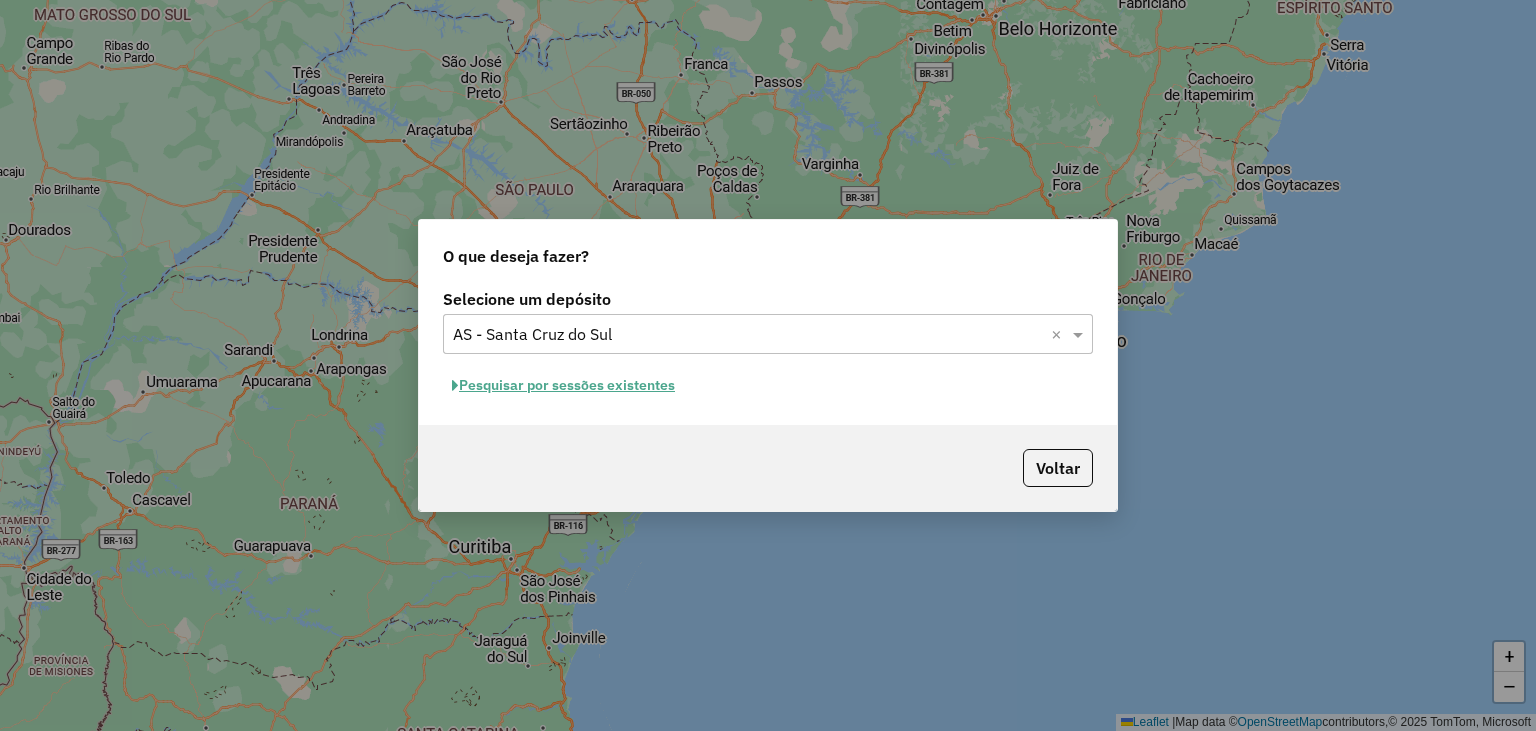 click 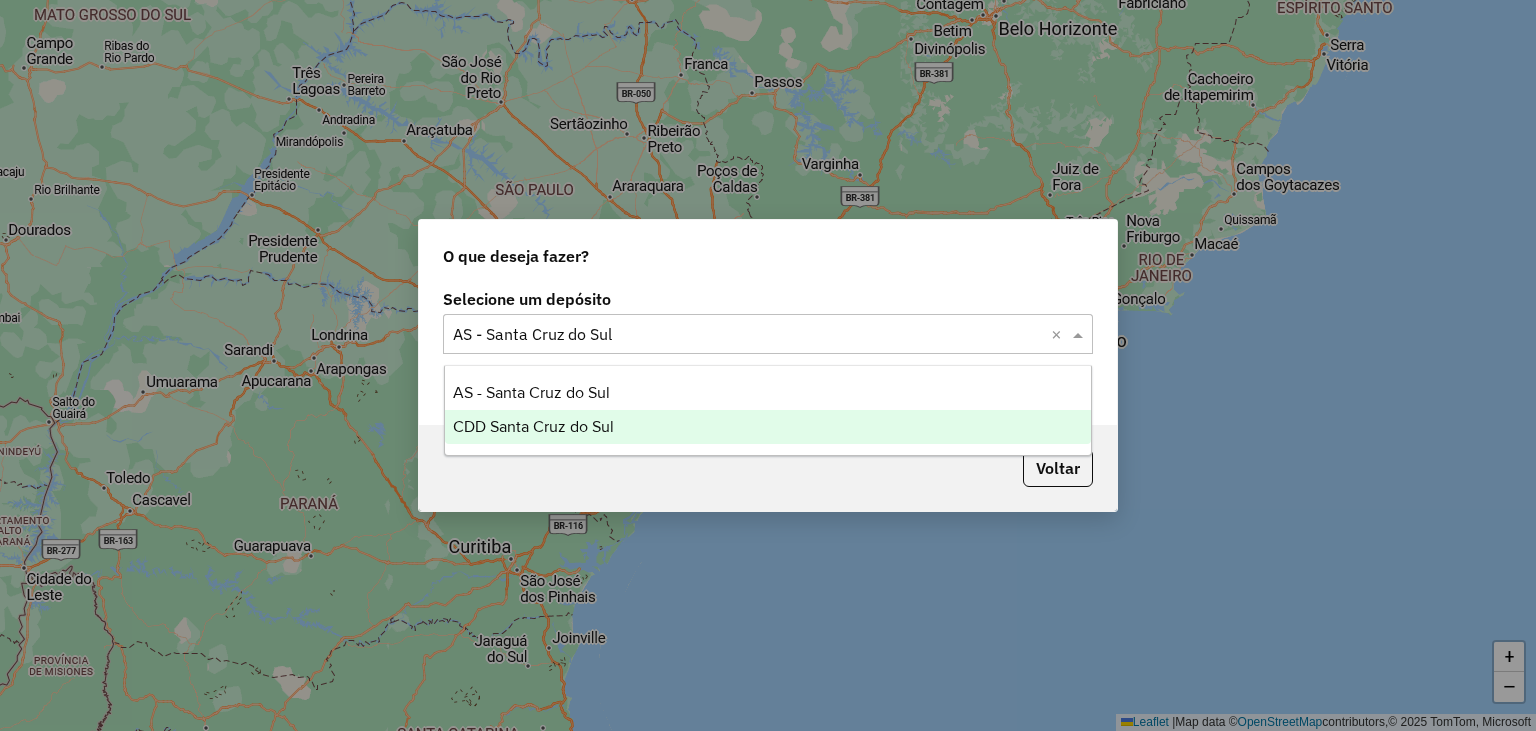 click on "CDD Santa Cruz do Sul" at bounding box center (768, 427) 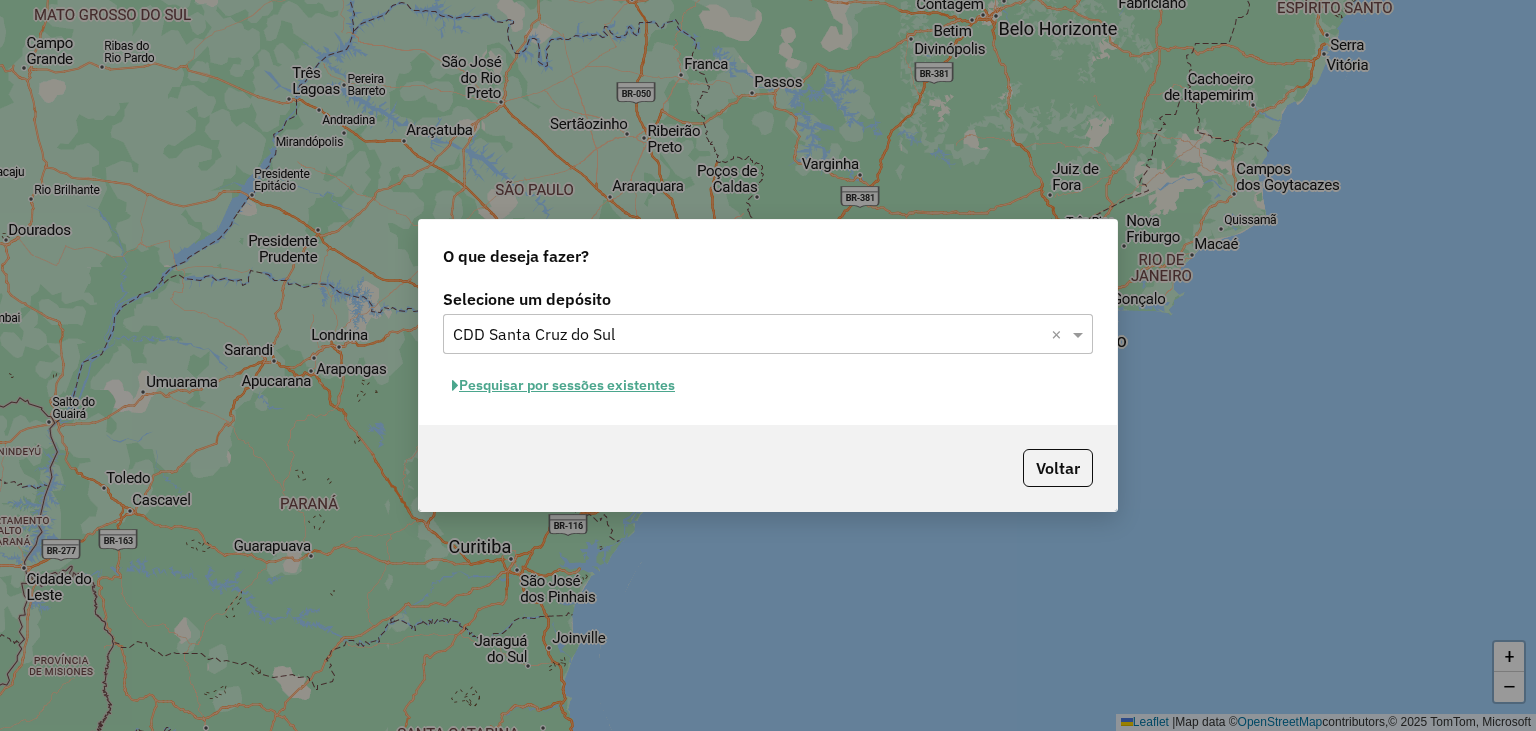 click on "Pesquisar por sessões existentes" 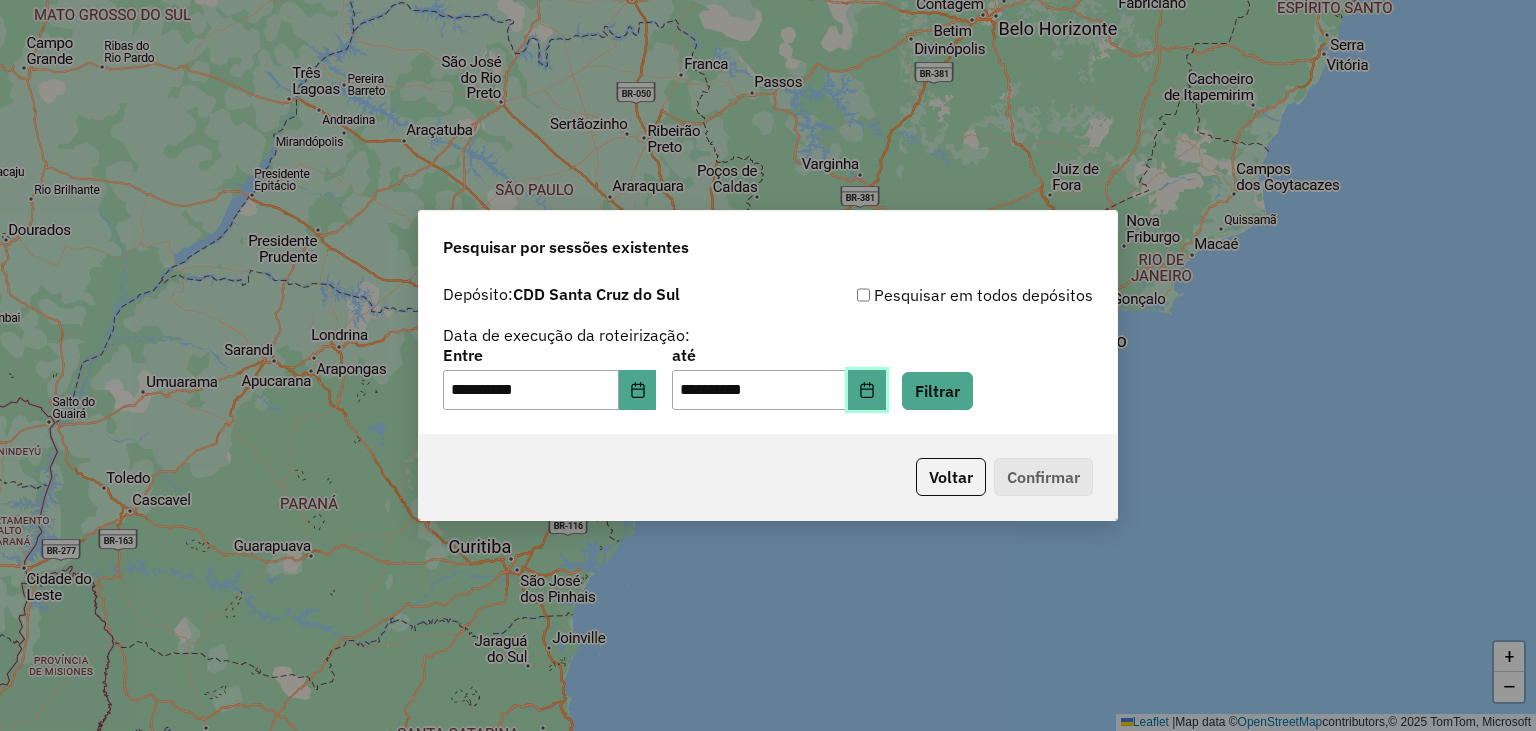 click at bounding box center [867, 390] 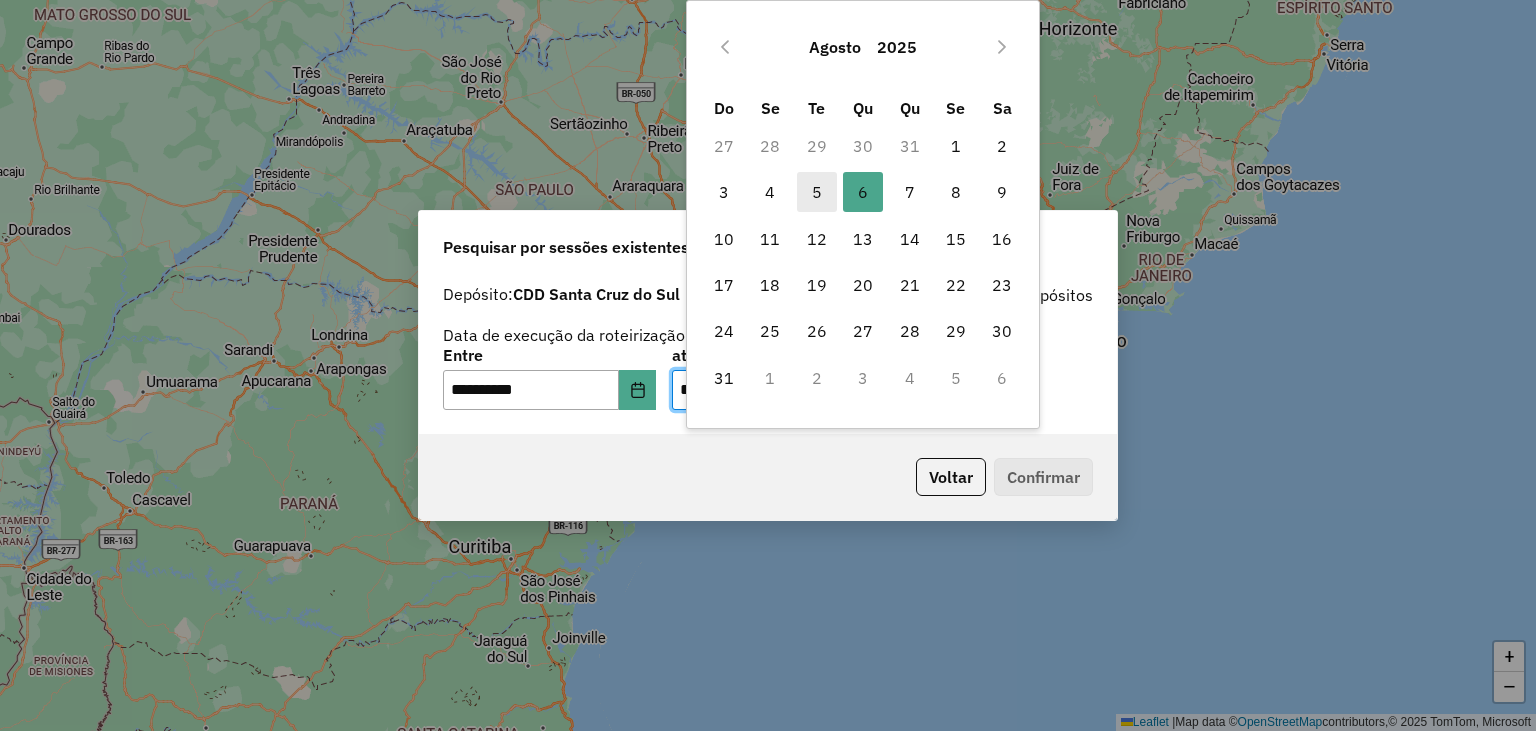 click on "5" at bounding box center [817, 192] 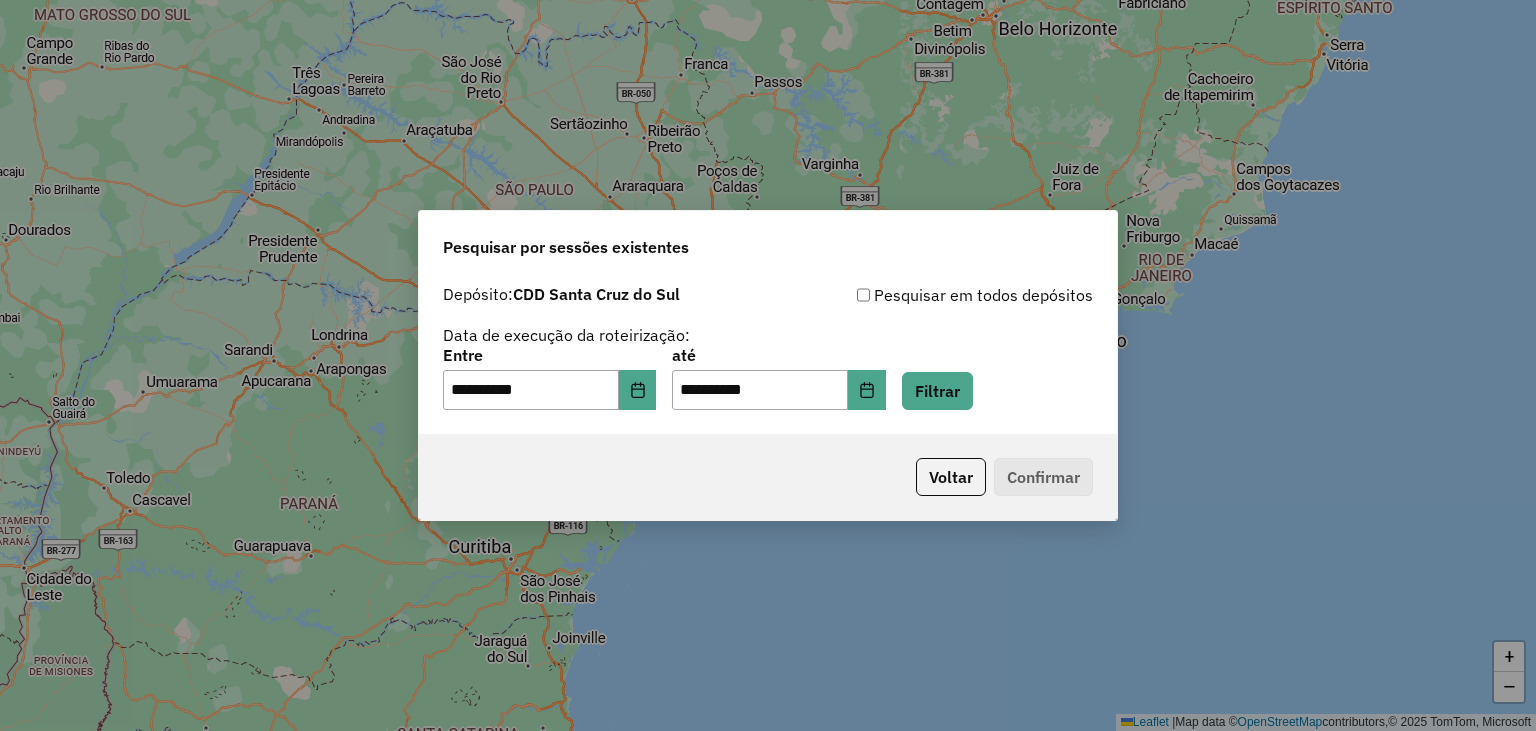 click on "Voltar   Confirmar" 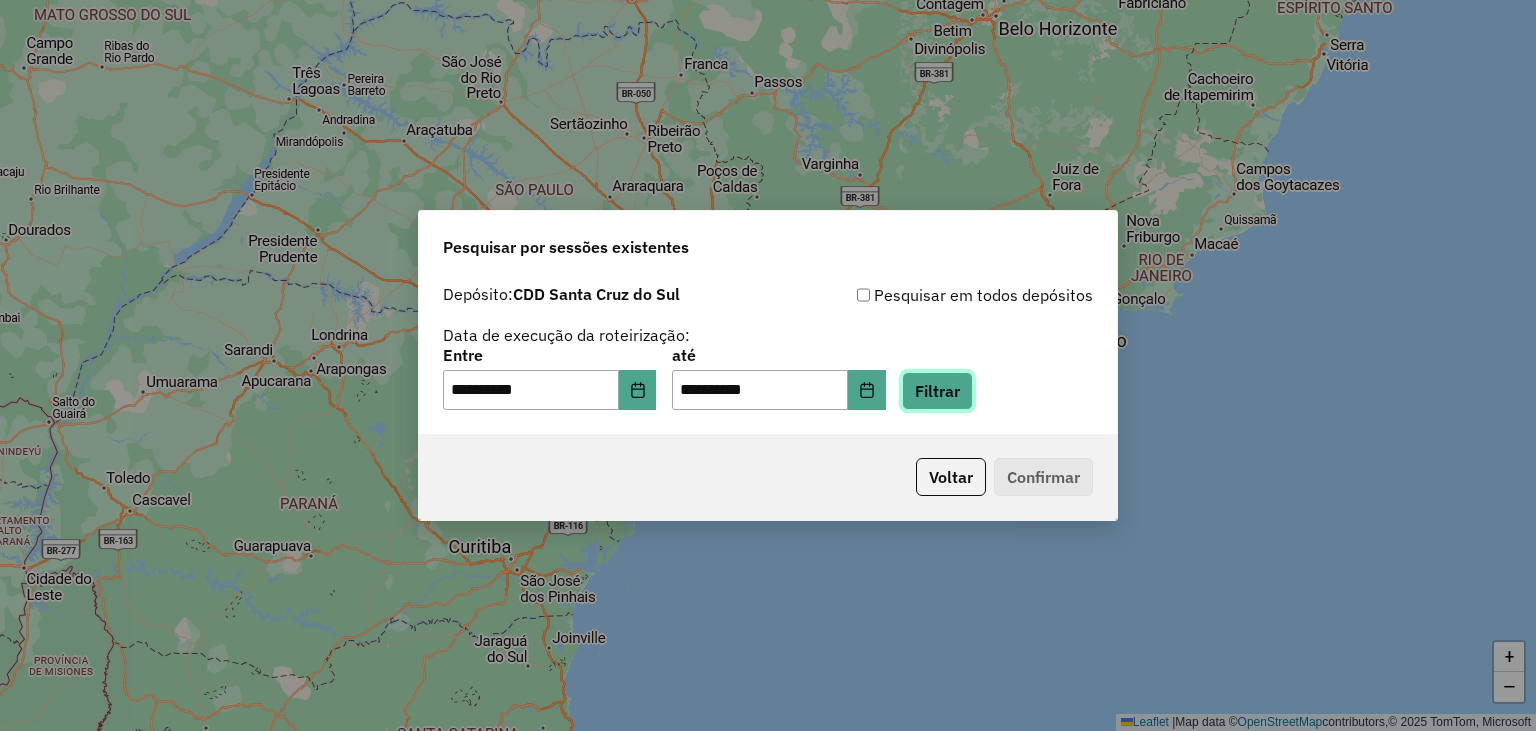 click on "Filtrar" 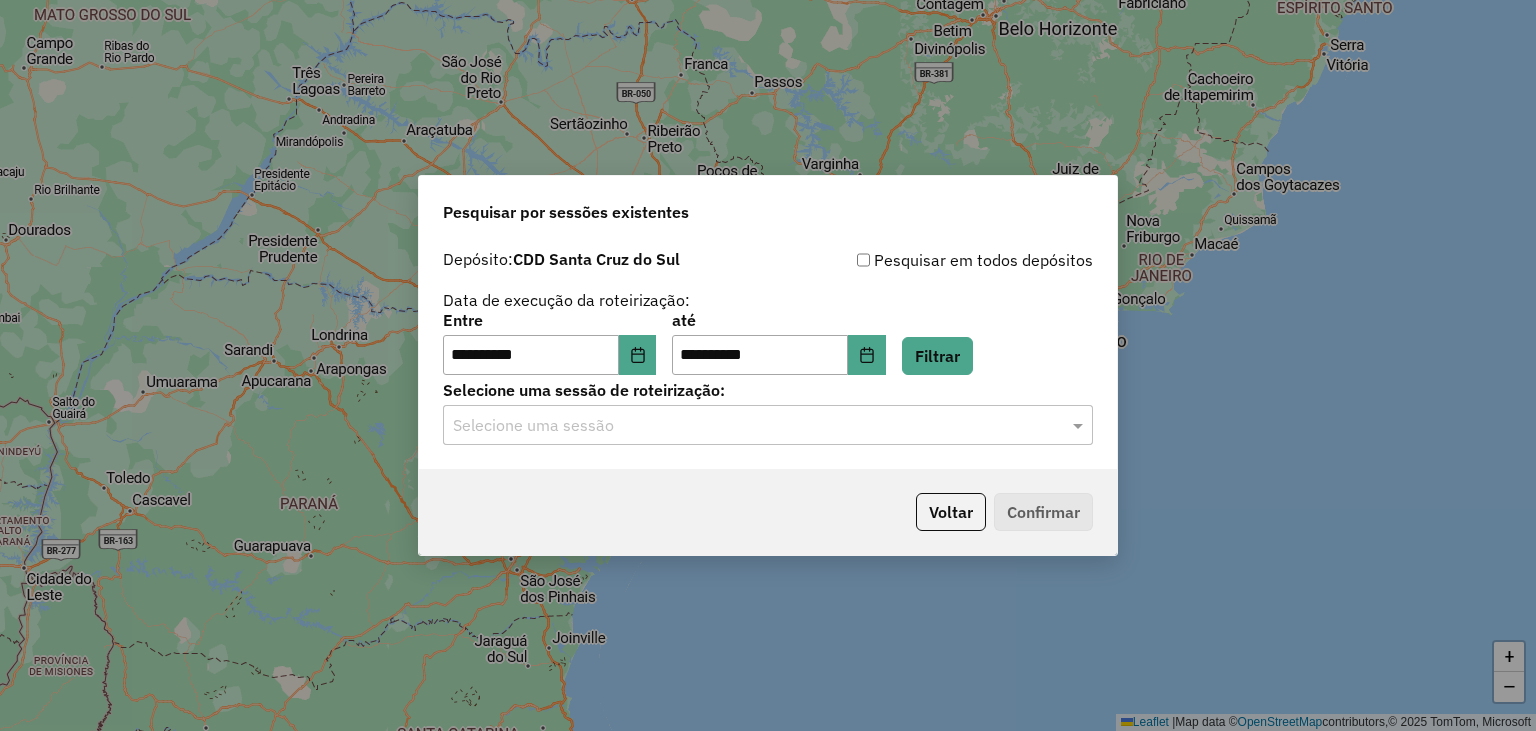 click 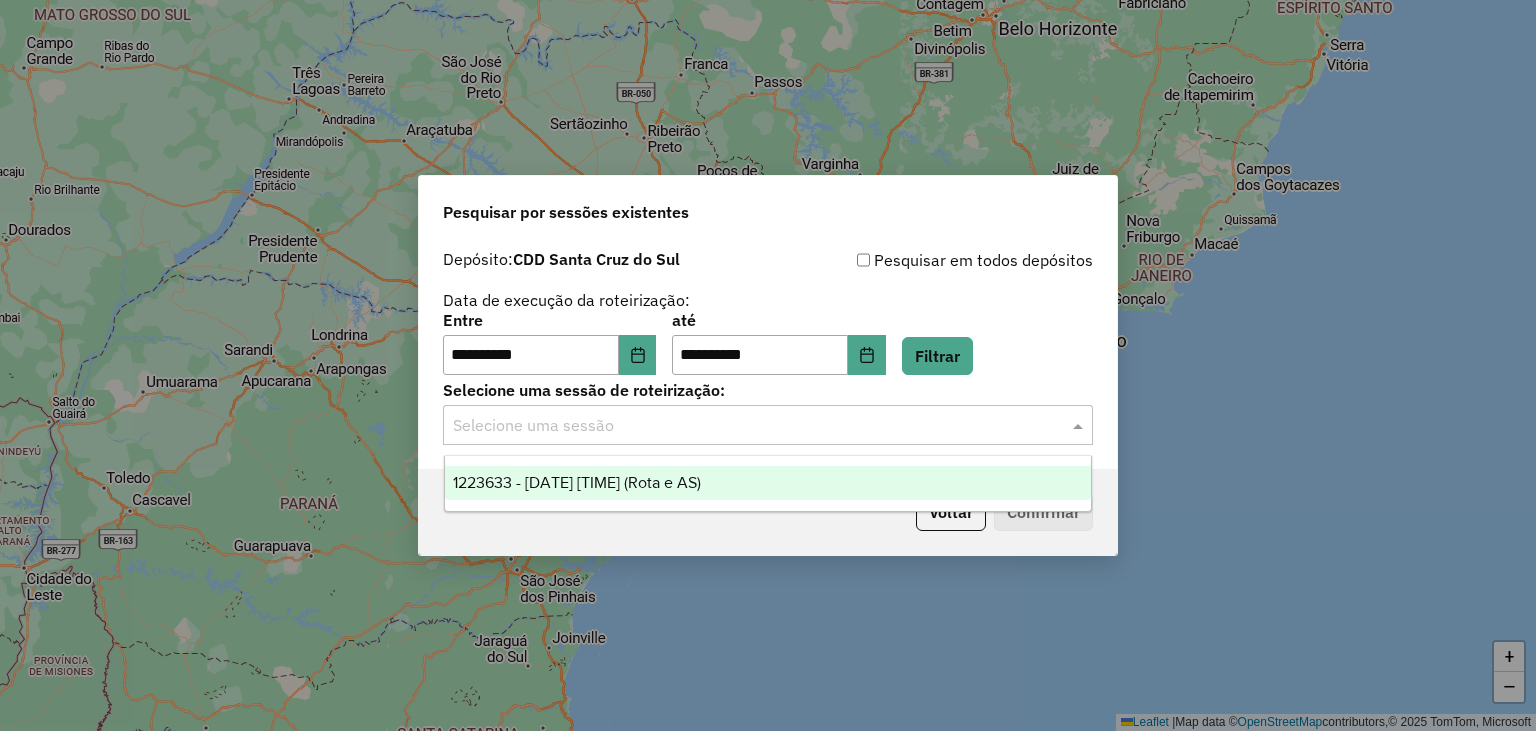 click on "1223633 - 05/08/2025 17:40 (Rota e AS)" at bounding box center (577, 482) 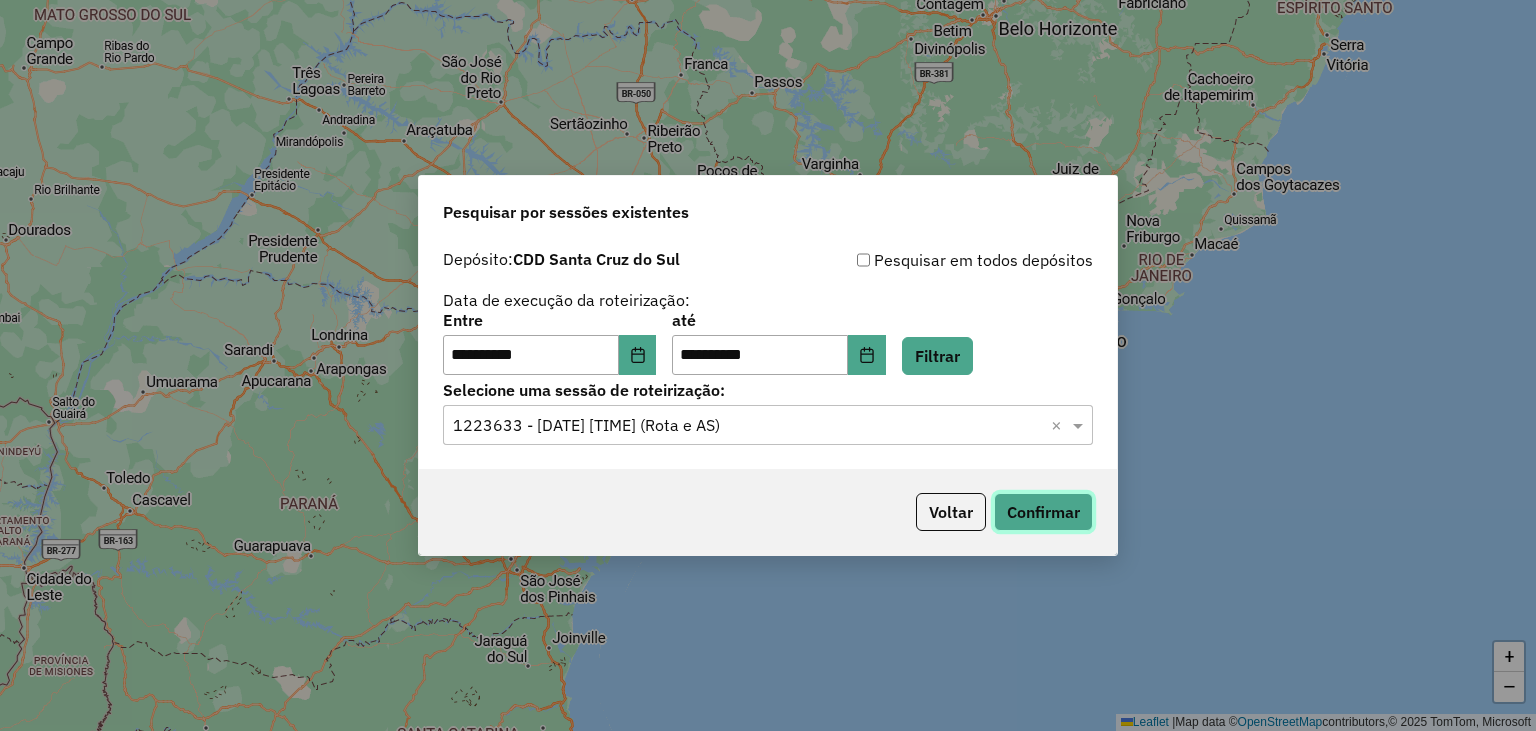 click on "Confirmar" 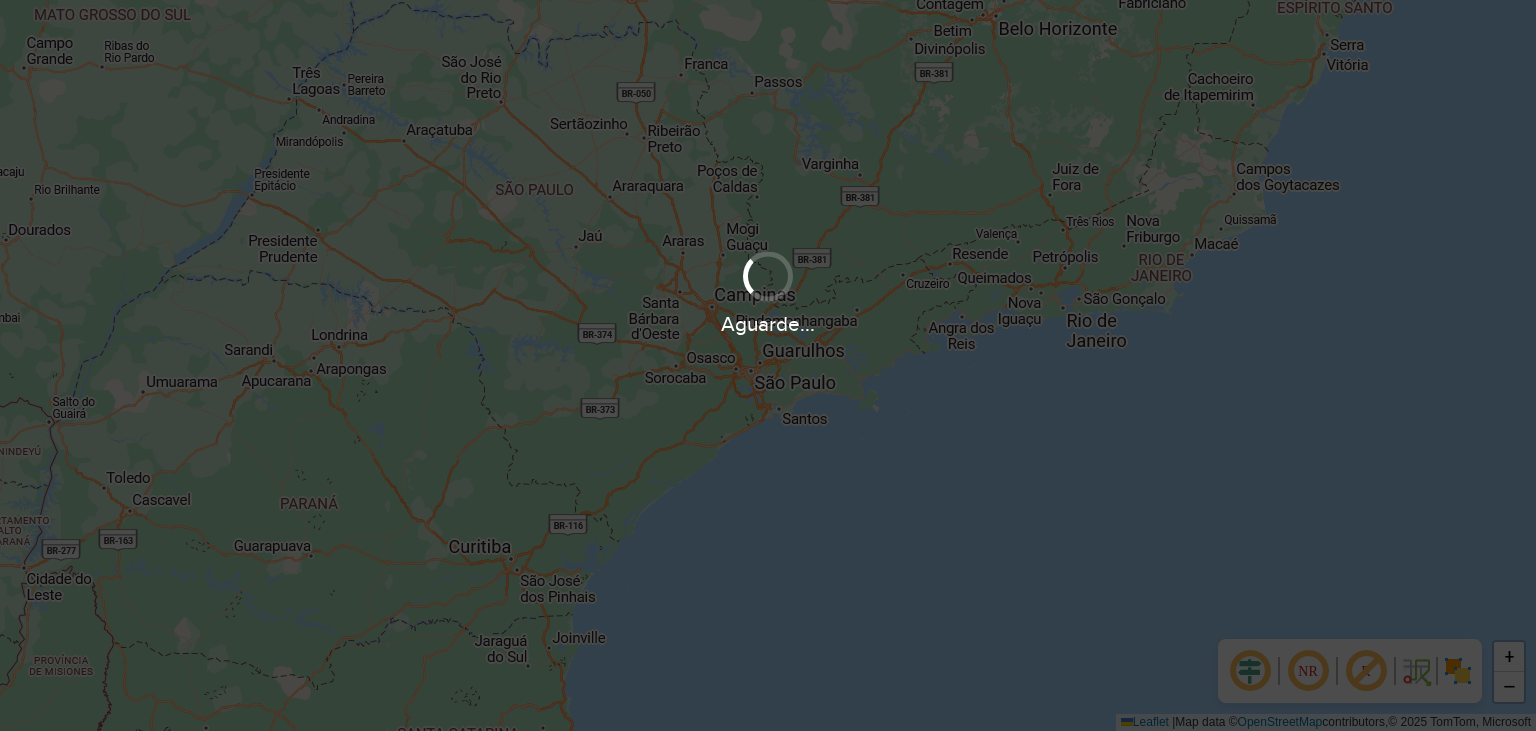 scroll, scrollTop: 0, scrollLeft: 0, axis: both 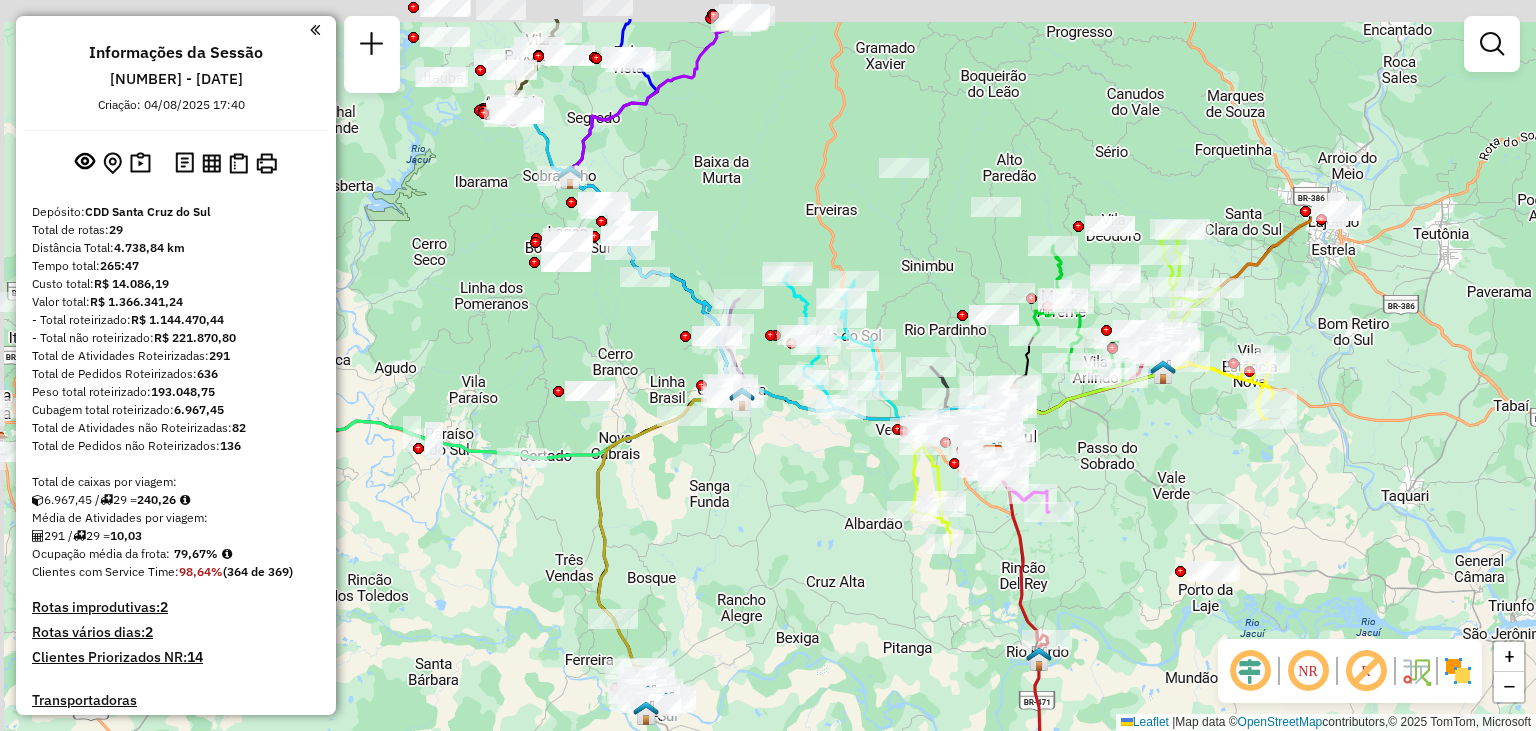 drag, startPoint x: 627, startPoint y: 385, endPoint x: 864, endPoint y: 484, distance: 256.84625 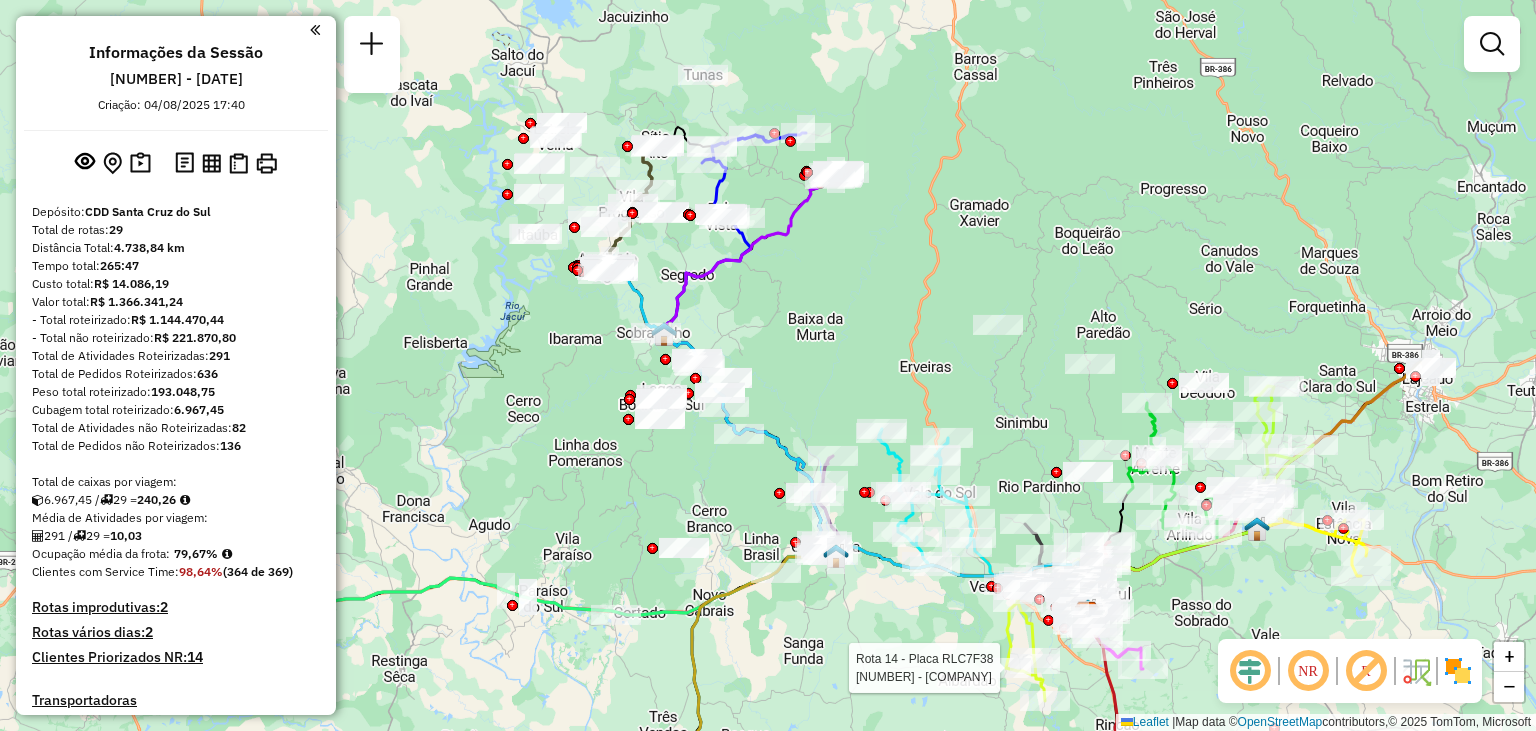 drag, startPoint x: 600, startPoint y: 320, endPoint x: 696, endPoint y: 490, distance: 195.2332 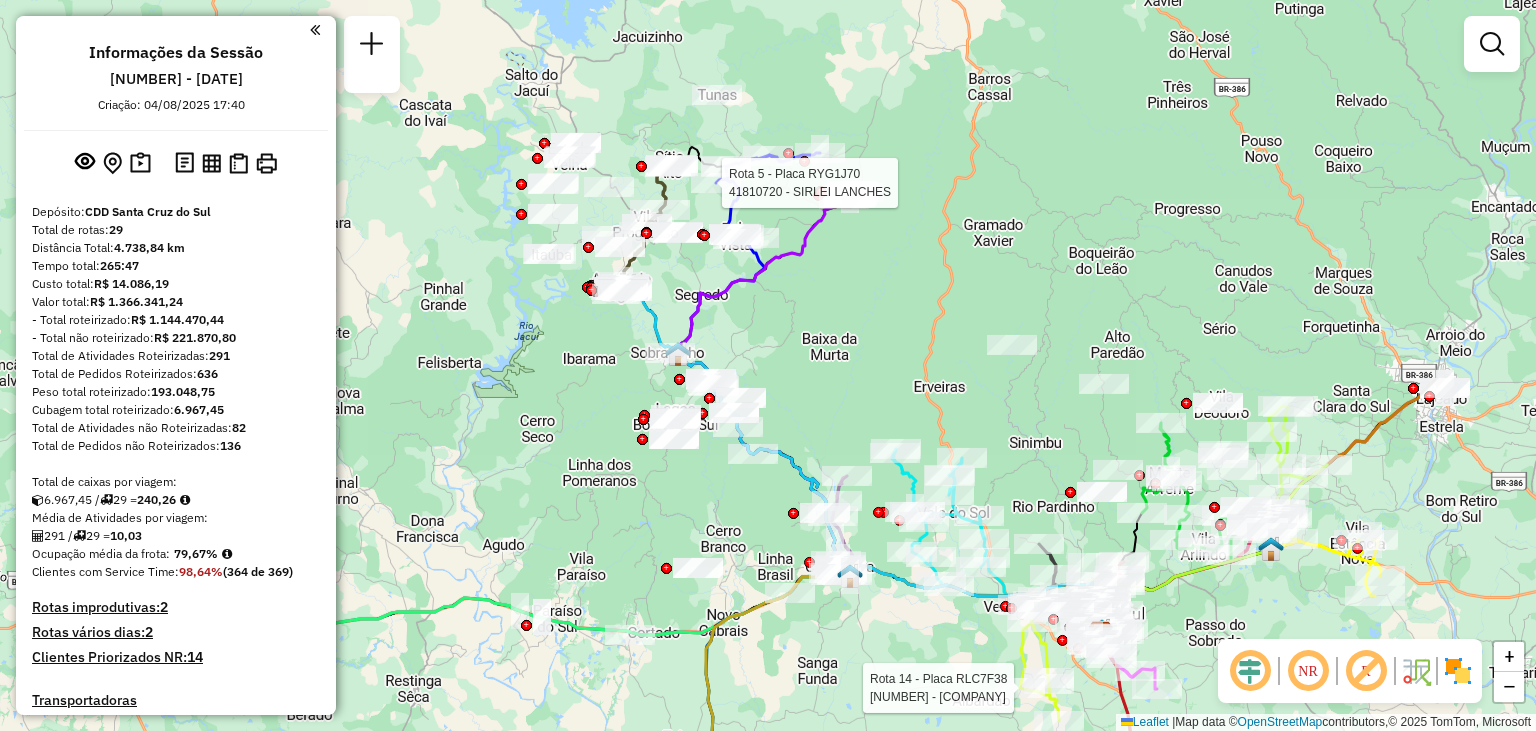 select on "**********" 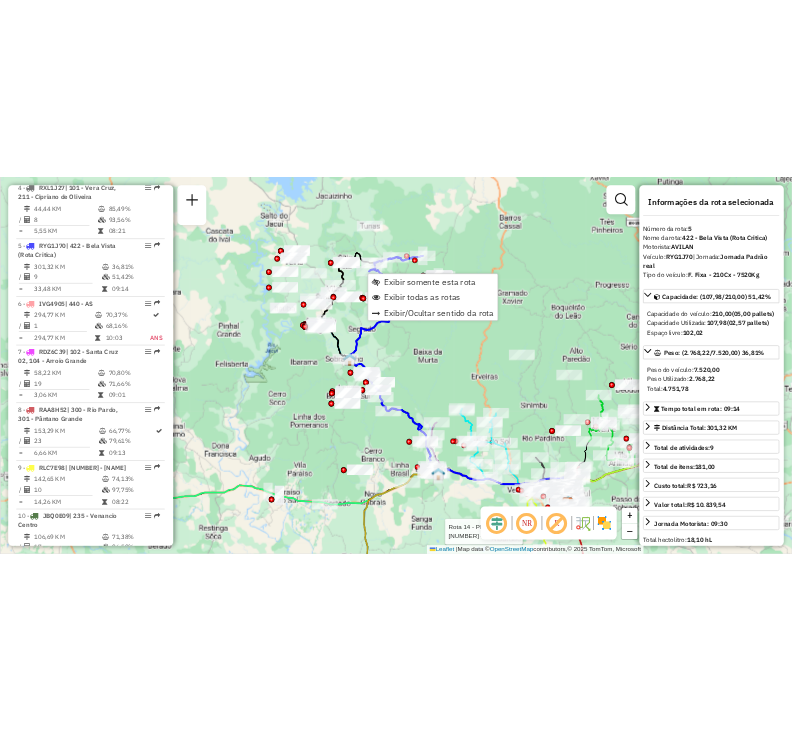 scroll, scrollTop: 1206, scrollLeft: 0, axis: vertical 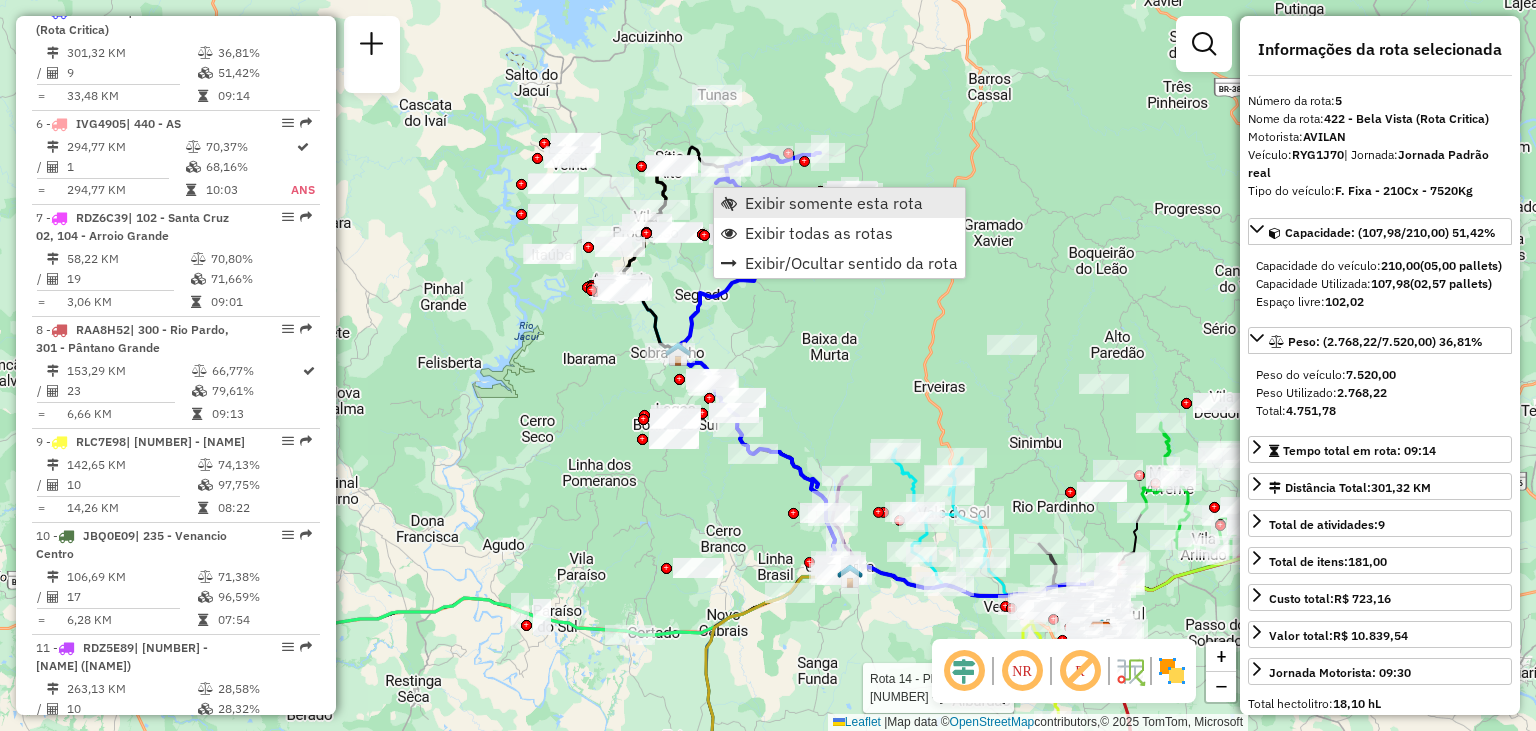 click on "Exibir somente esta rota" at bounding box center (834, 203) 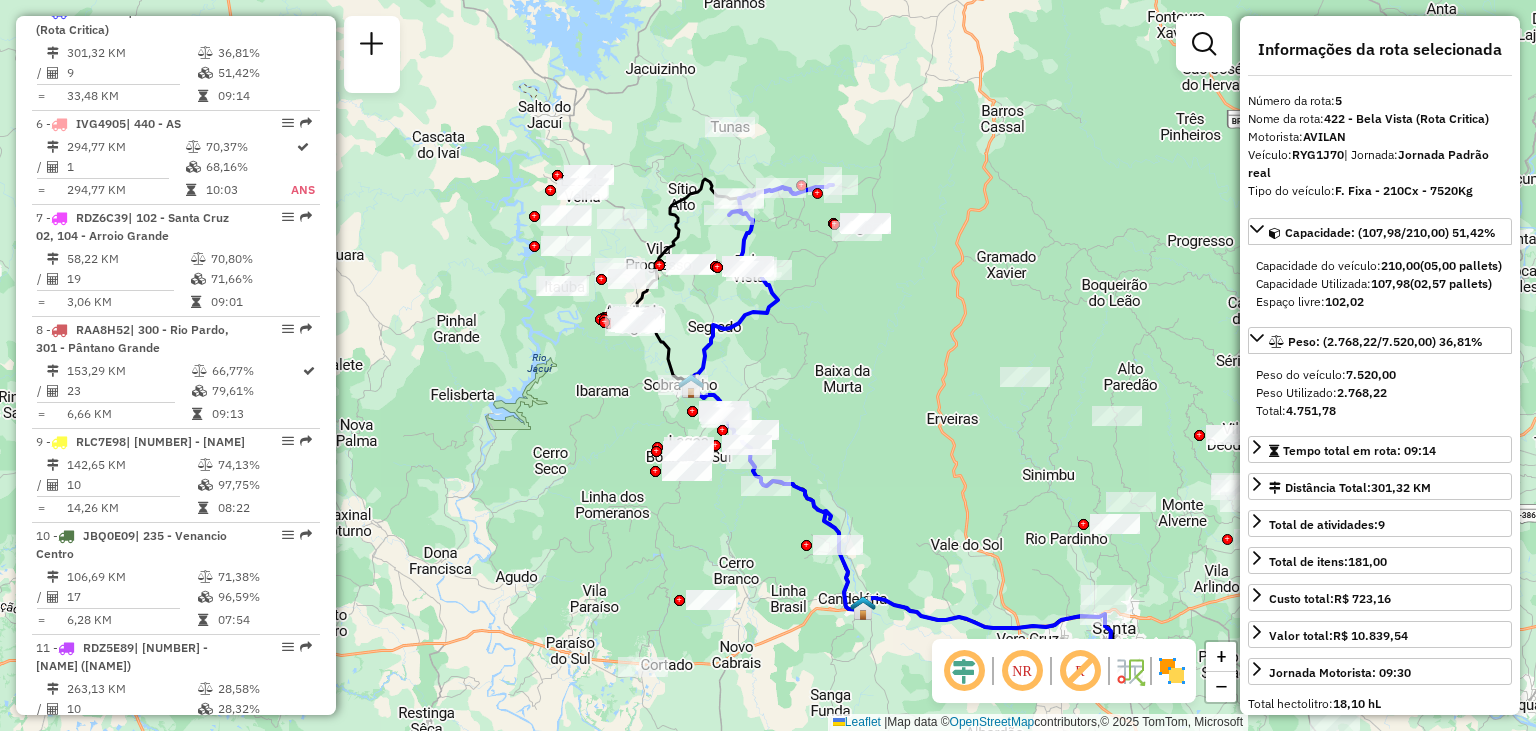 drag, startPoint x: 718, startPoint y: 234, endPoint x: 832, endPoint y: 294, distance: 128.82547 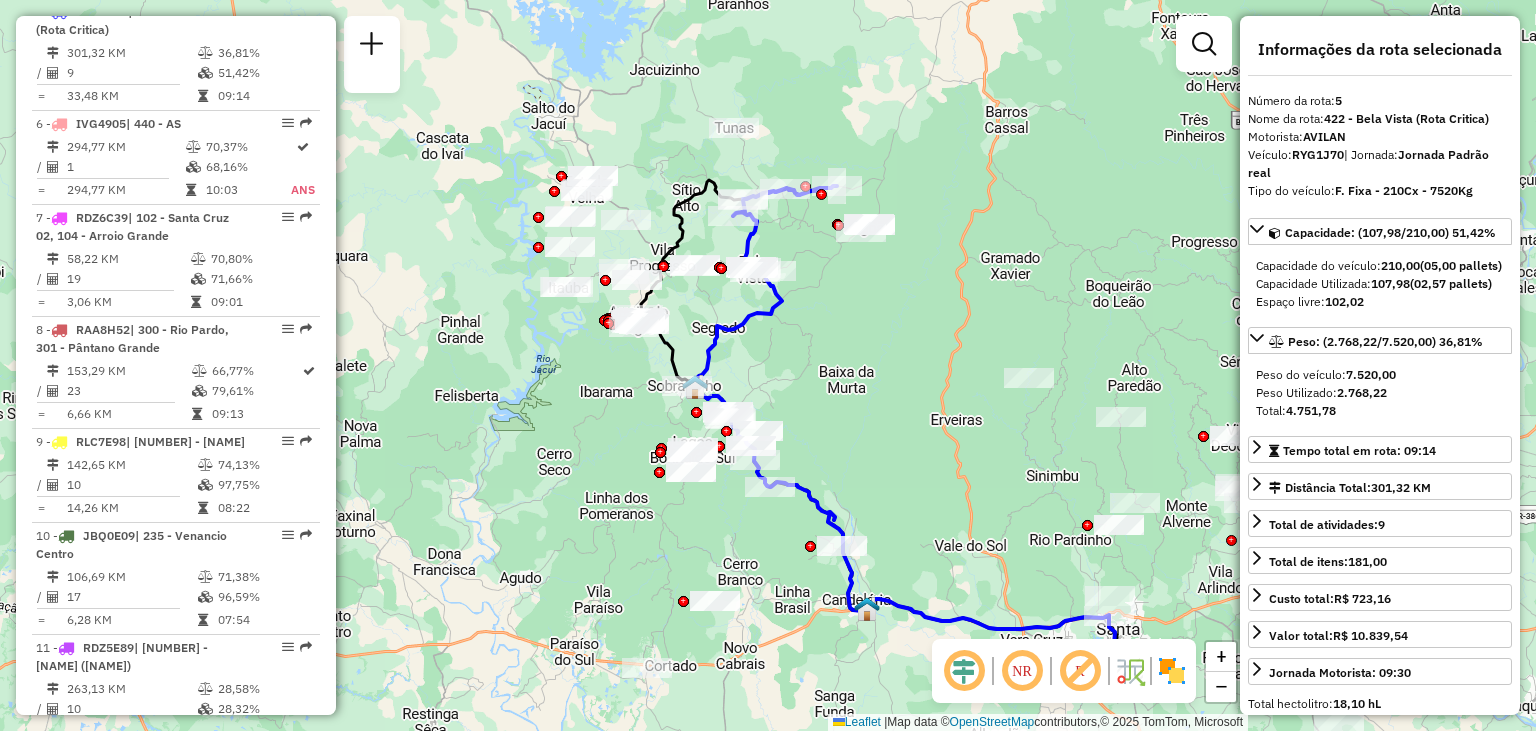 click 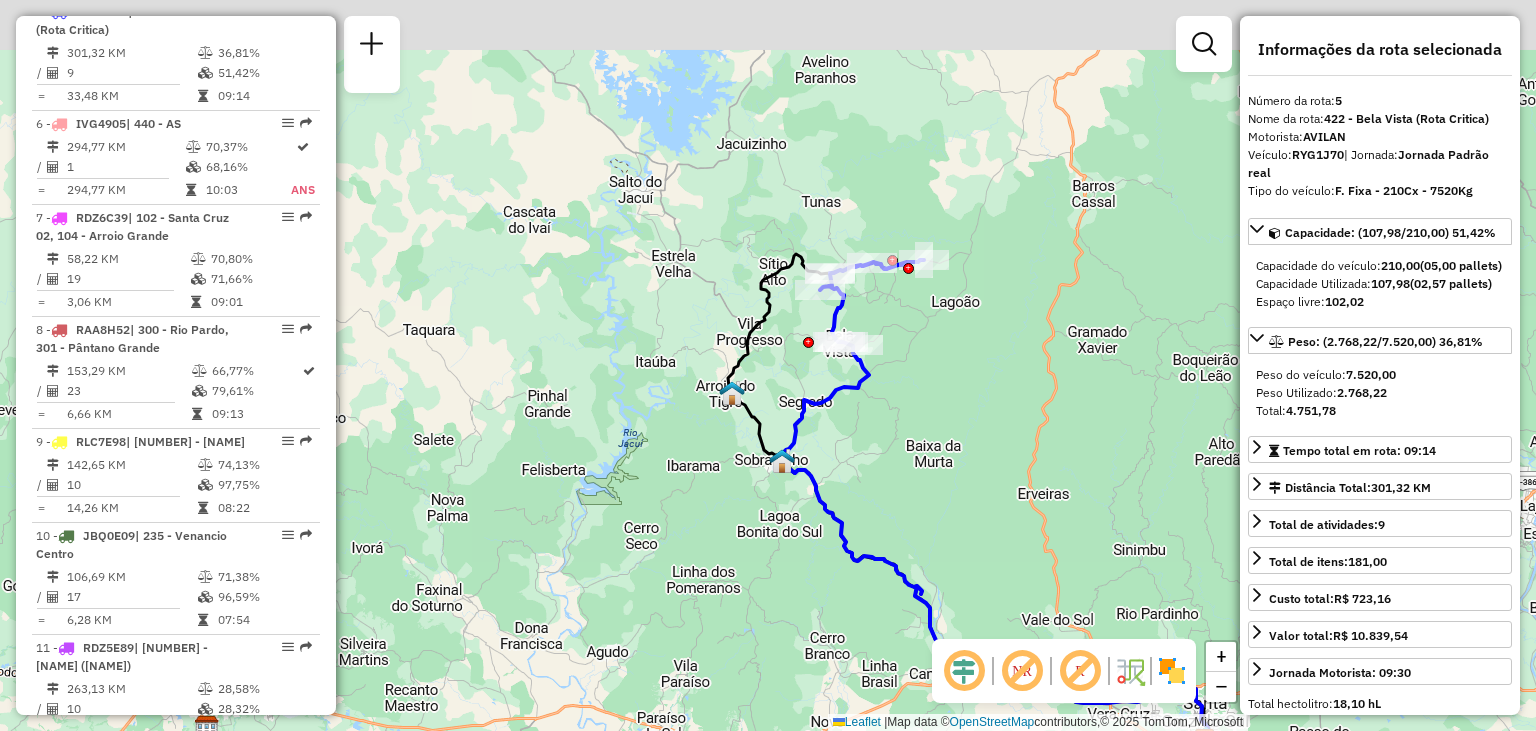 drag, startPoint x: 873, startPoint y: 338, endPoint x: 965, endPoint y: 414, distance: 119.331474 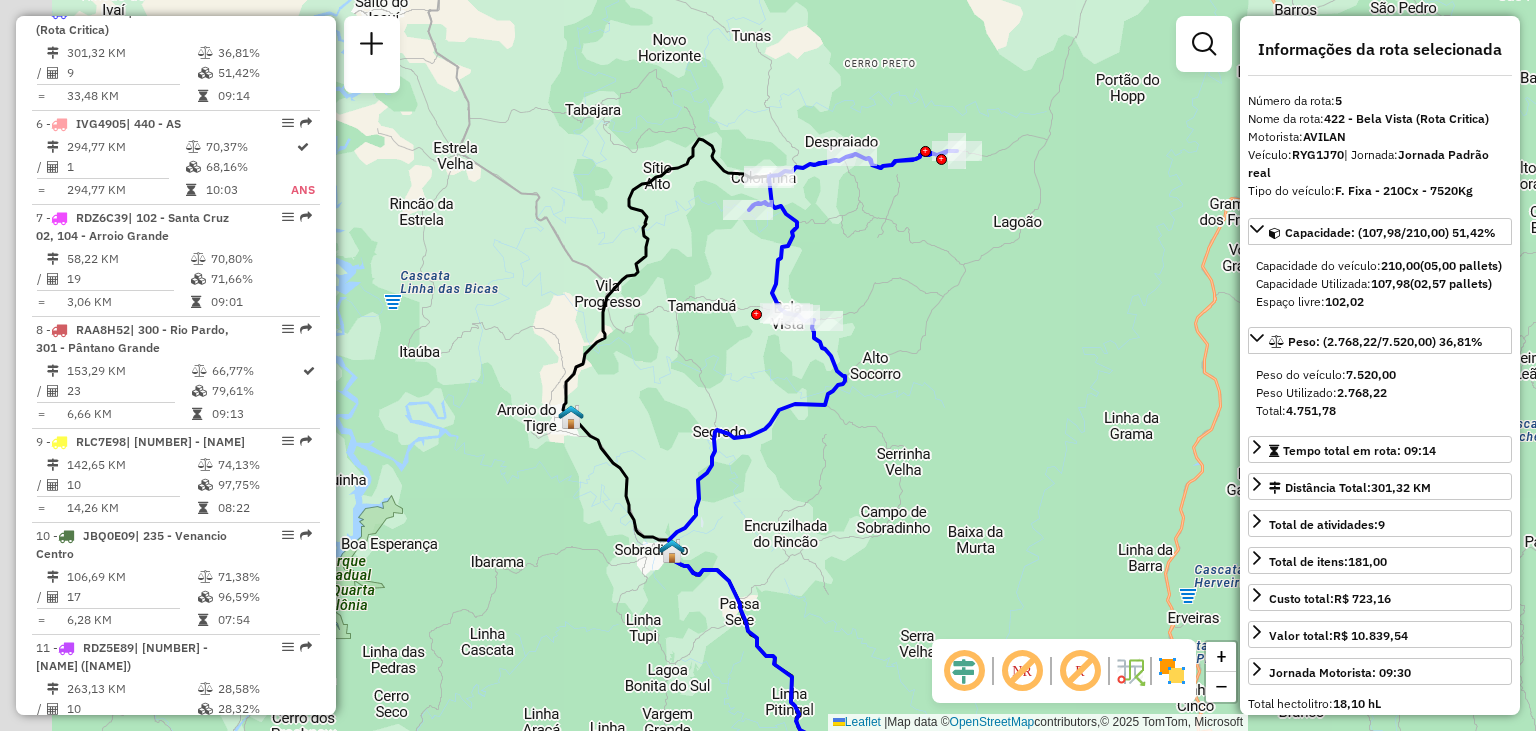 drag, startPoint x: 840, startPoint y: 294, endPoint x: 984, endPoint y: 387, distance: 171.42053 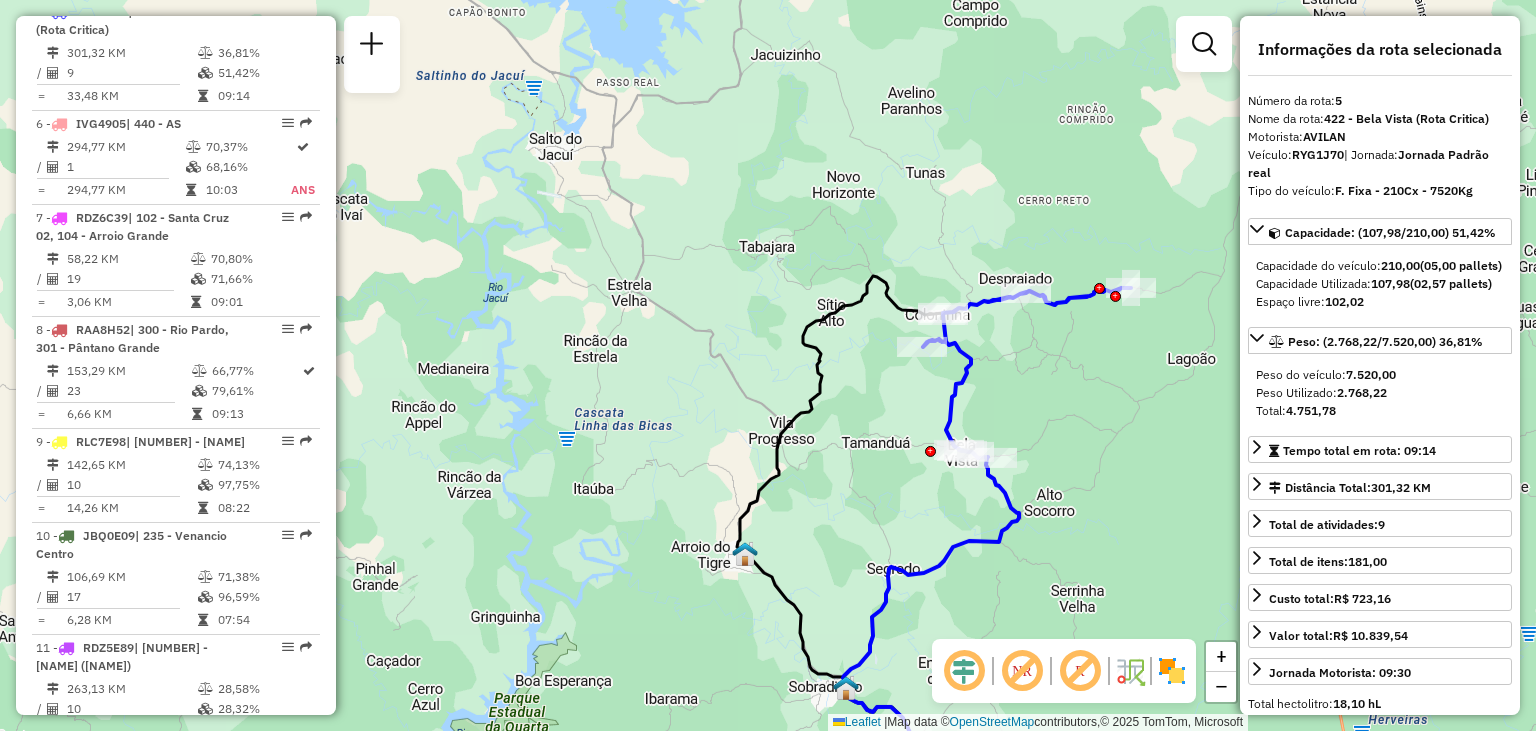 drag, startPoint x: 923, startPoint y: 304, endPoint x: 1014, endPoint y: 389, distance: 124.52309 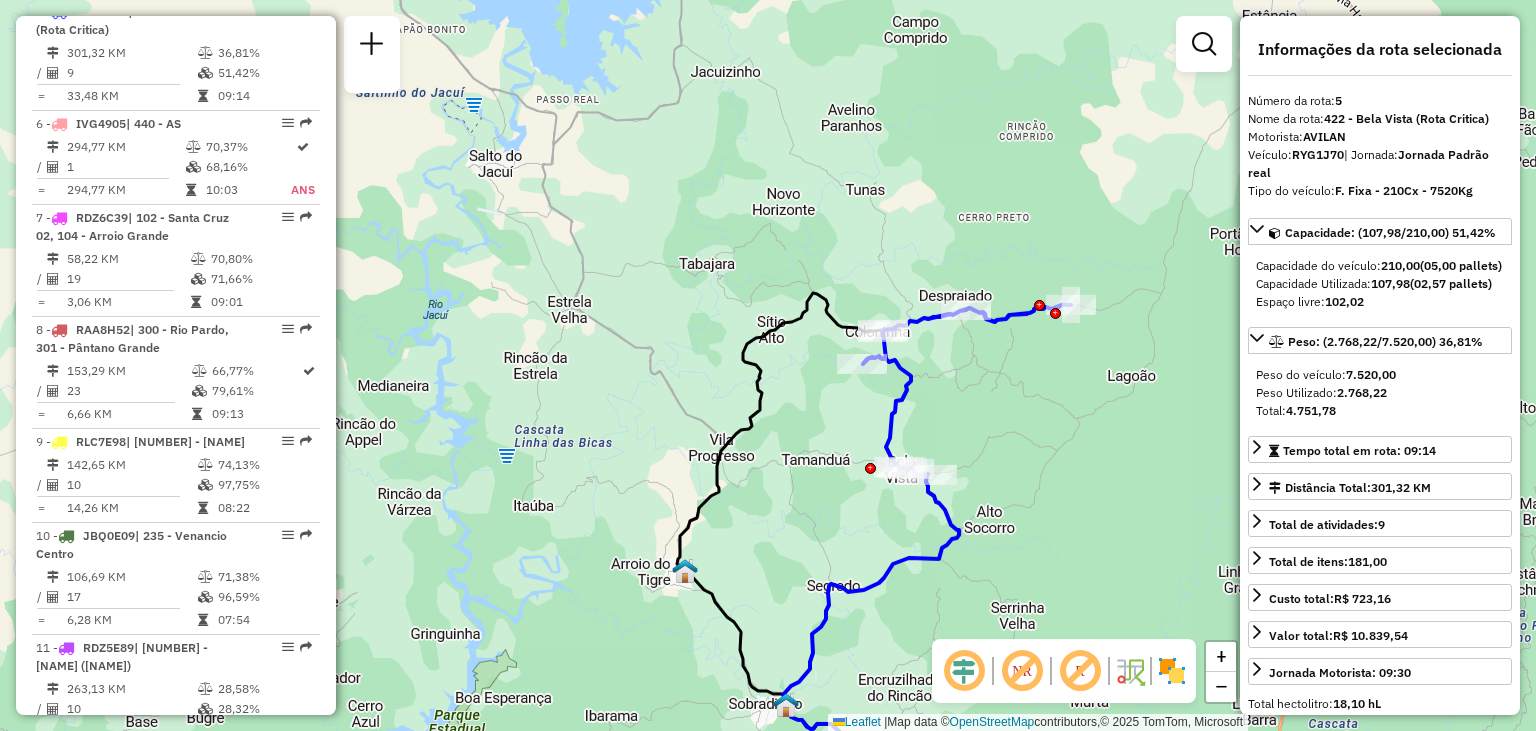 drag, startPoint x: 965, startPoint y: 406, endPoint x: 797, endPoint y: 417, distance: 168.35974 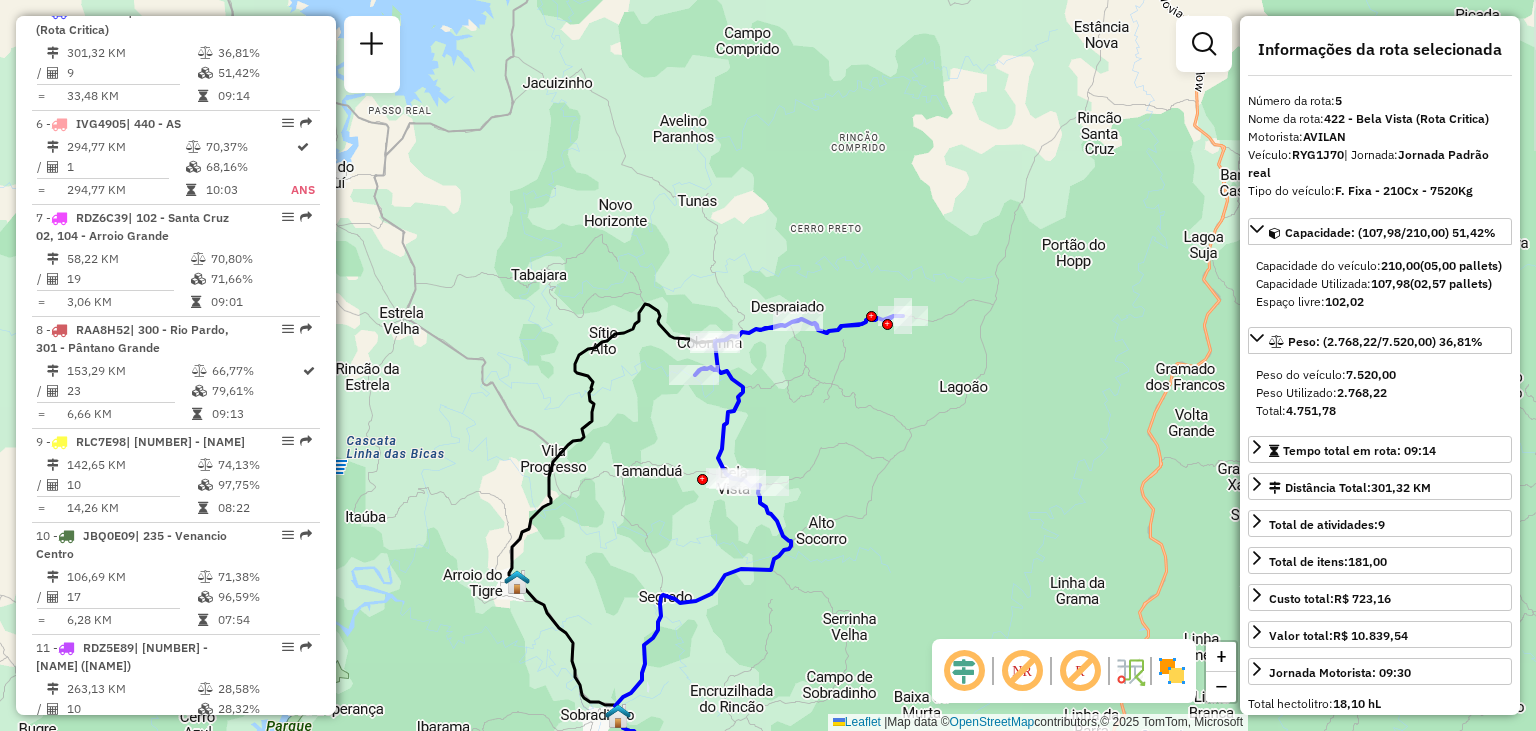 drag, startPoint x: 904, startPoint y: 467, endPoint x: 730, endPoint y: 313, distance: 232.36179 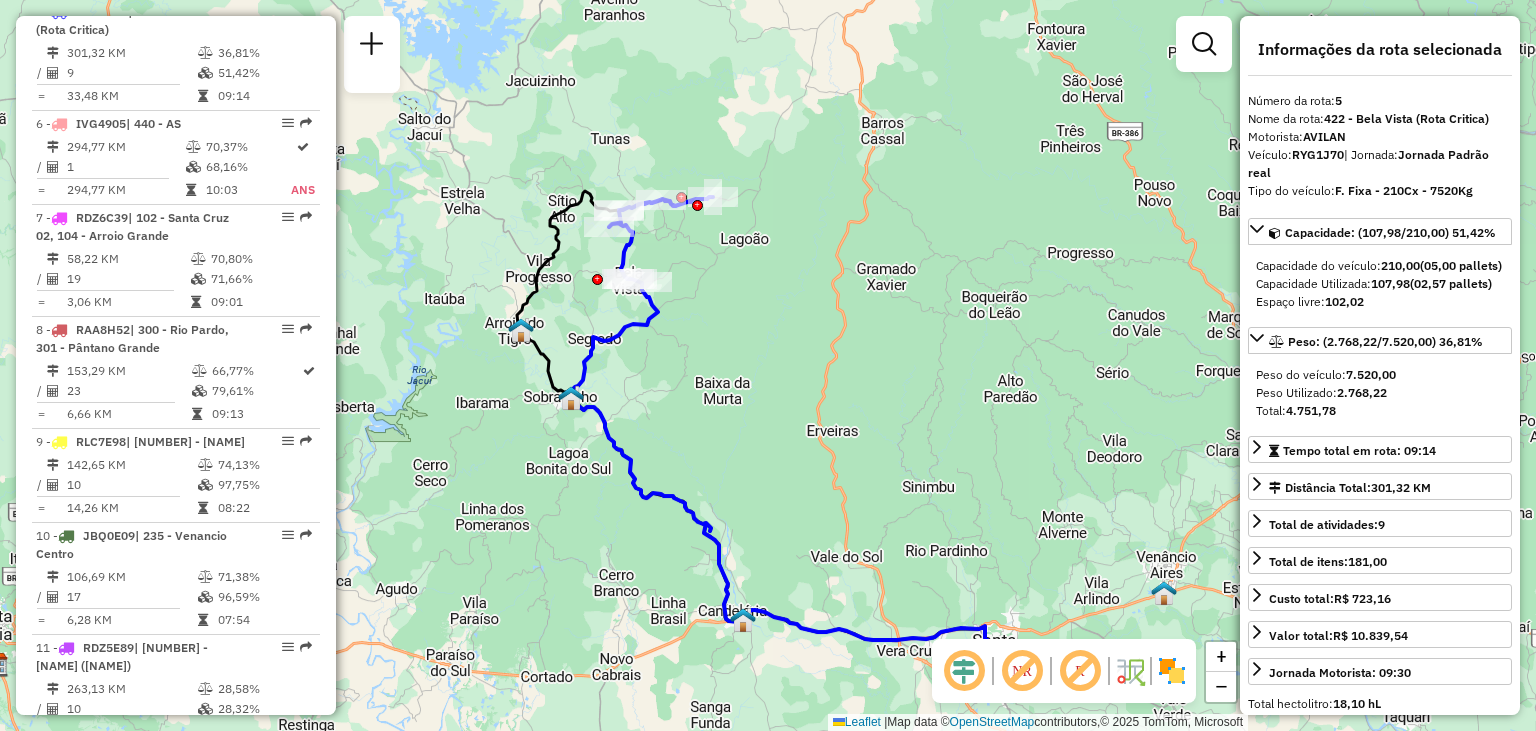 drag, startPoint x: 784, startPoint y: 395, endPoint x: 757, endPoint y: 345, distance: 56.82429 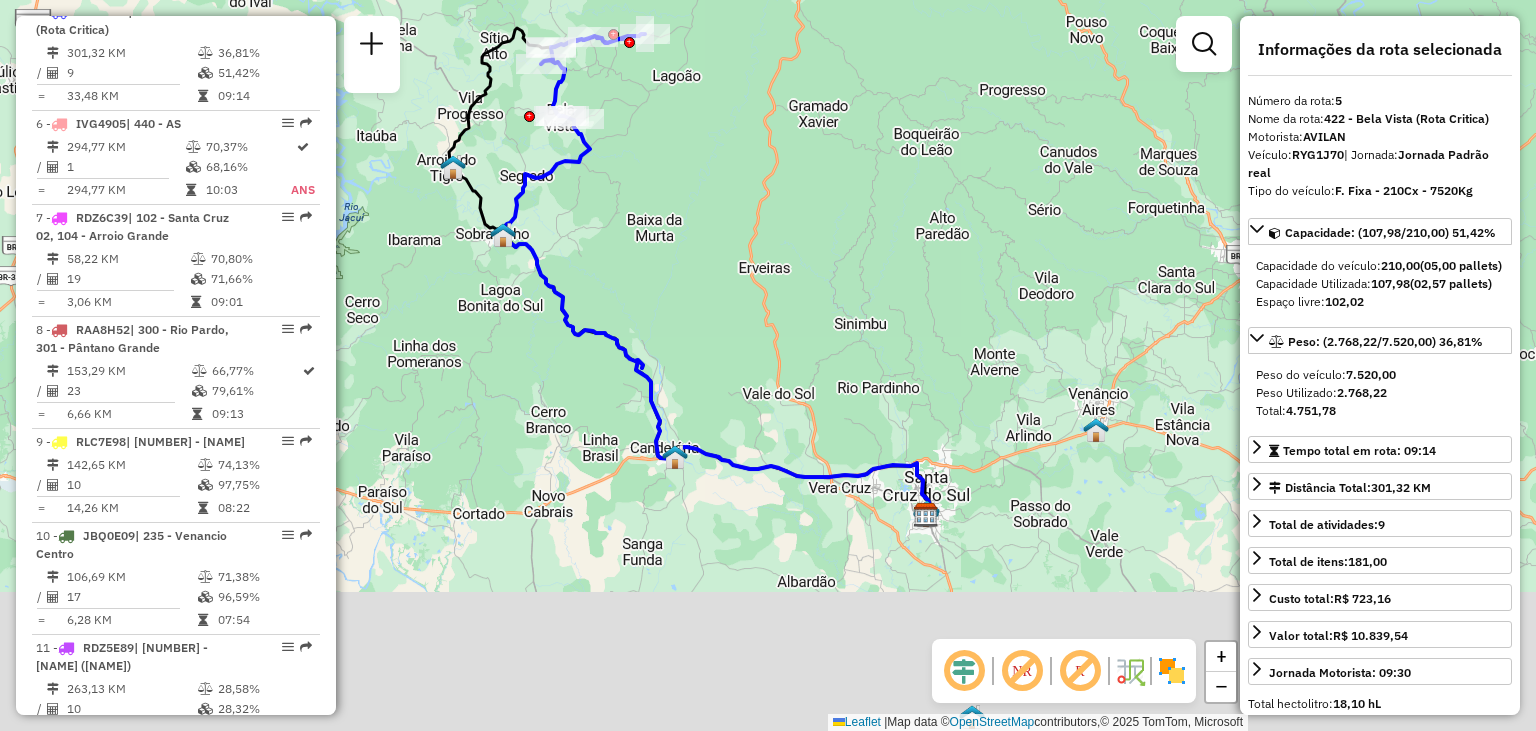 drag, startPoint x: 793, startPoint y: 398, endPoint x: 735, endPoint y: 257, distance: 152.4631 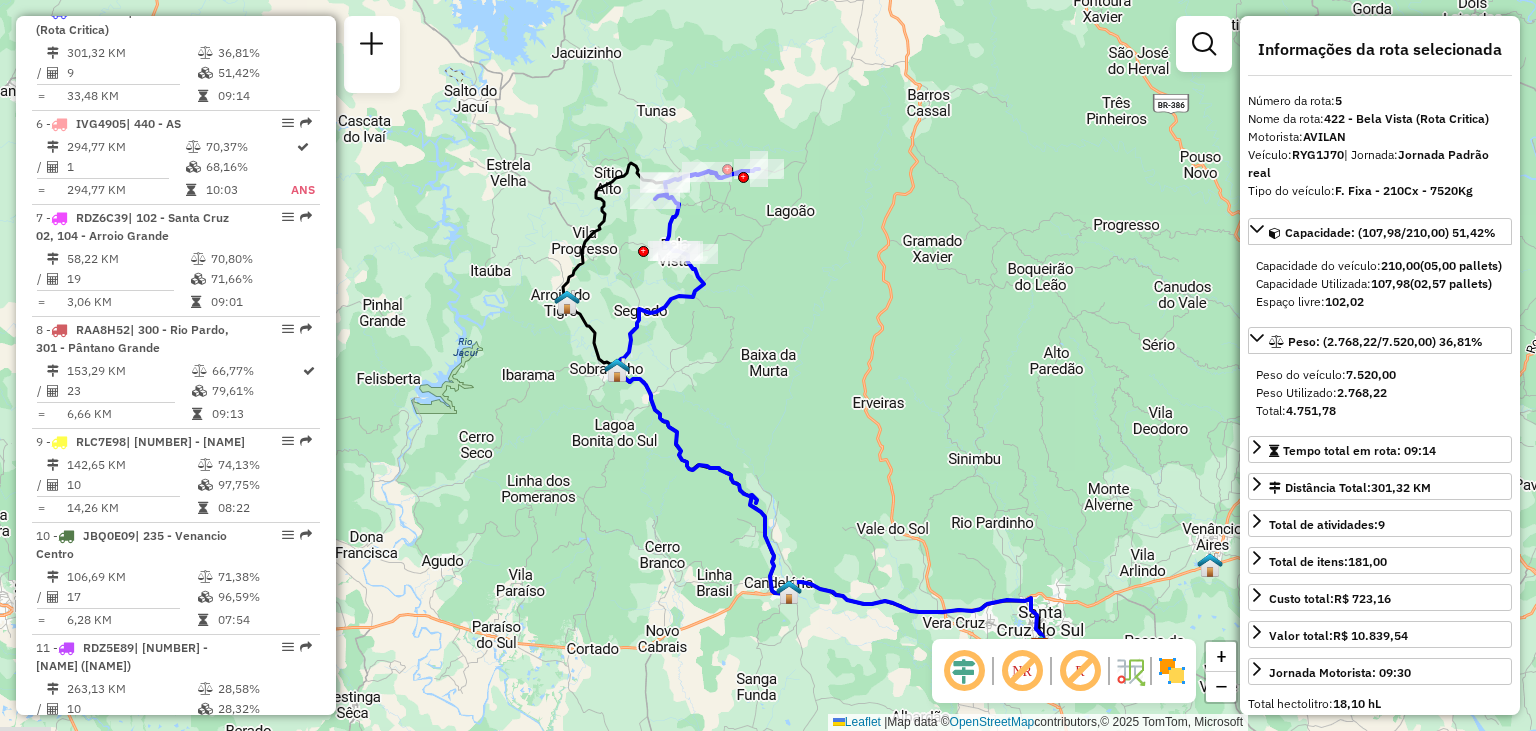 drag, startPoint x: 708, startPoint y: 334, endPoint x: 846, endPoint y: 498, distance: 214.33618 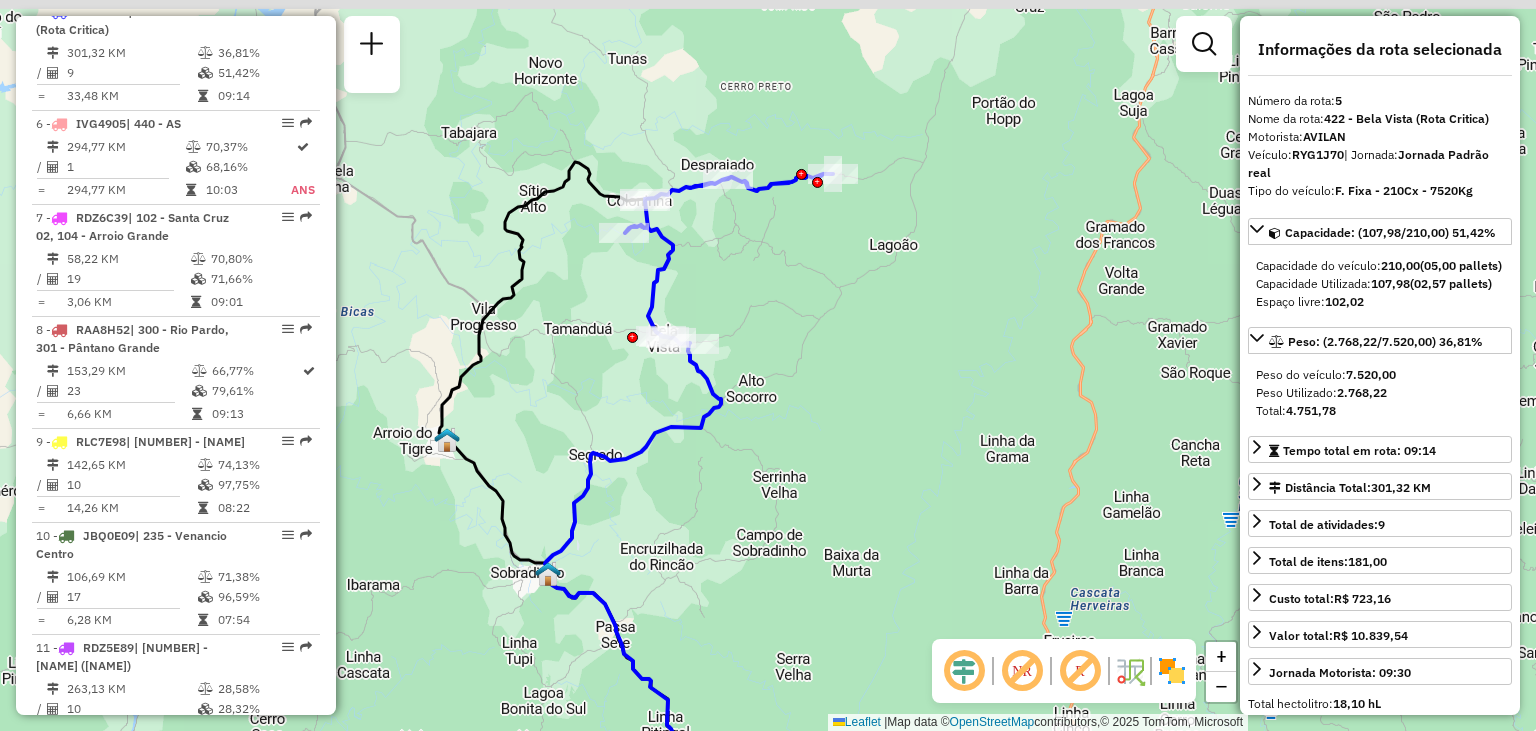 drag, startPoint x: 701, startPoint y: 243, endPoint x: 842, endPoint y: 381, distance: 197.29419 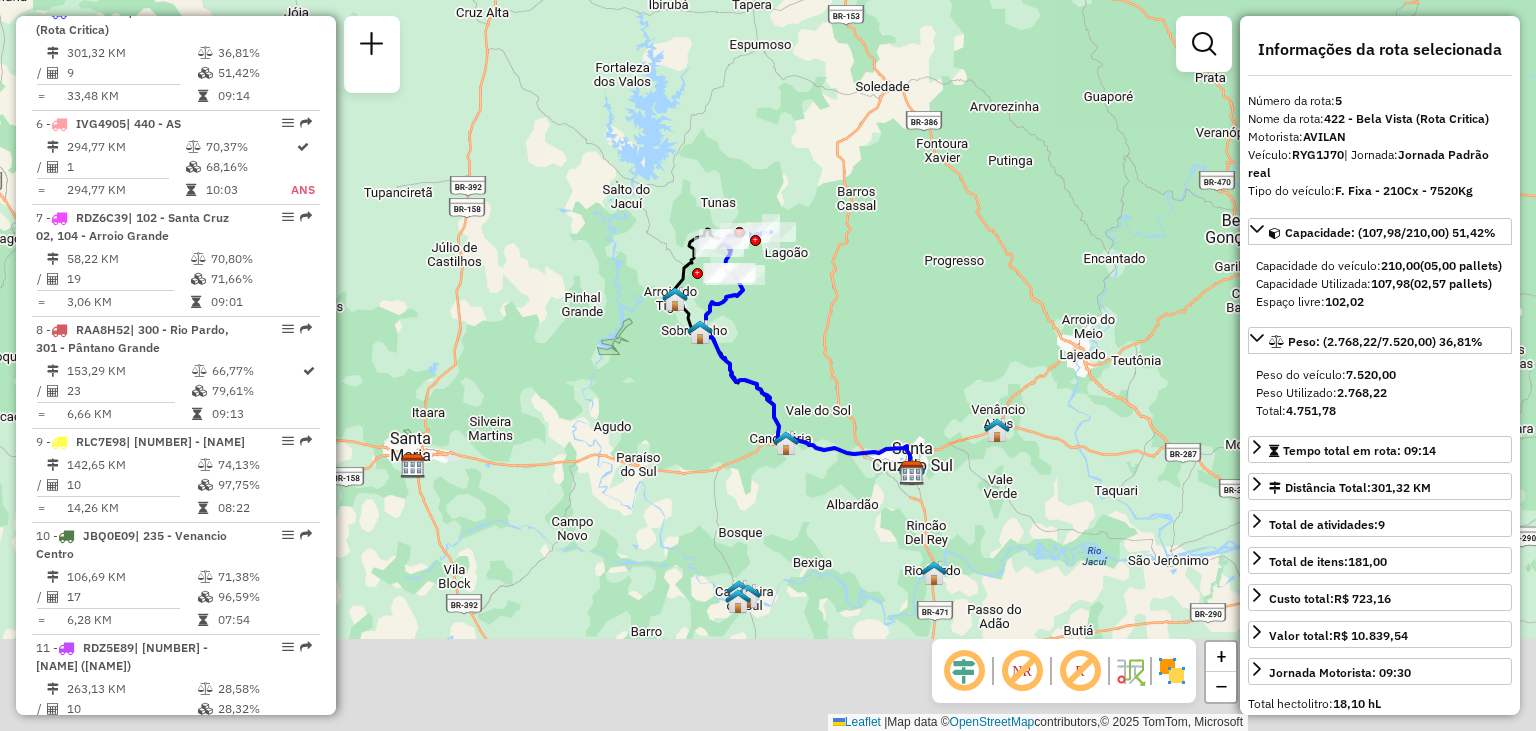 drag, startPoint x: 908, startPoint y: 498, endPoint x: 788, endPoint y: 307, distance: 225.56818 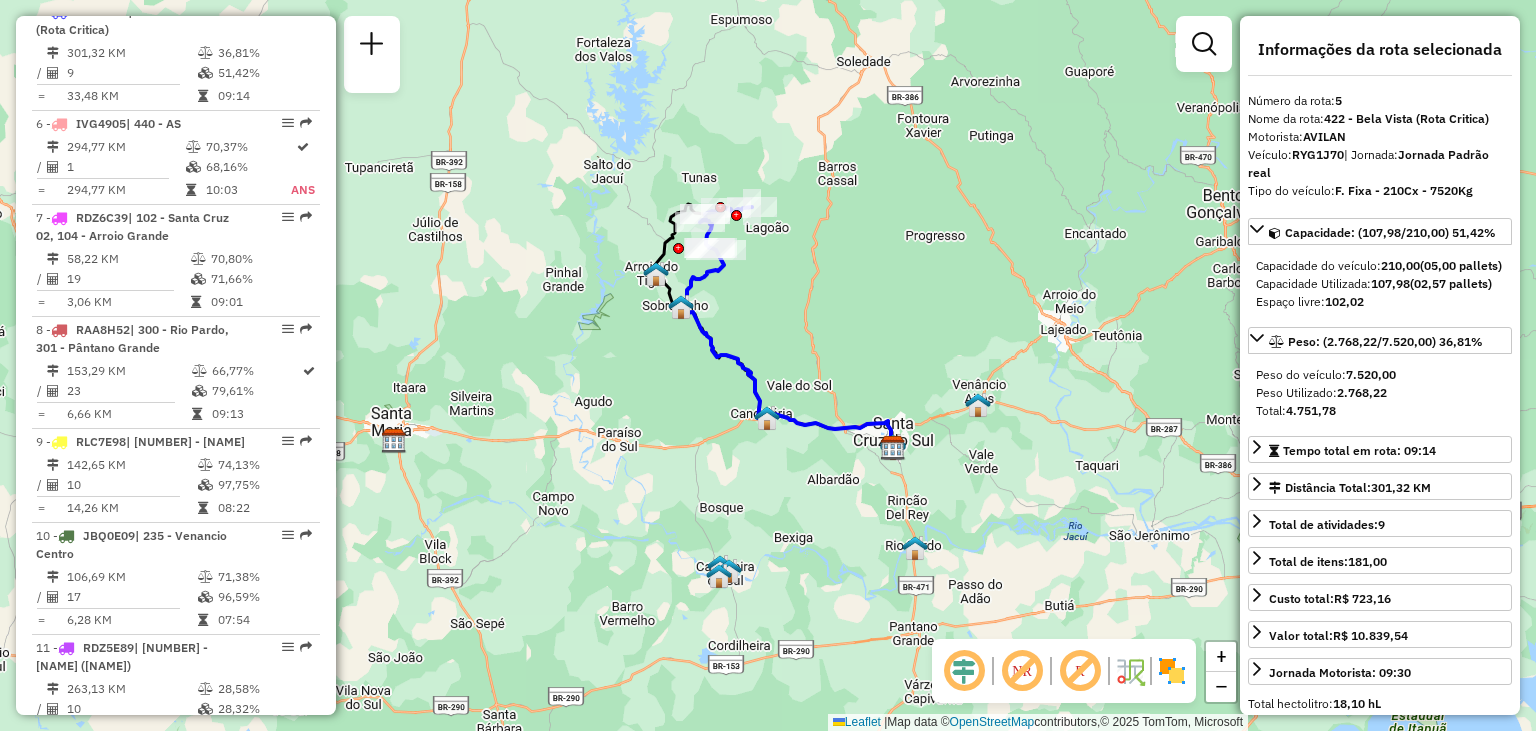 drag, startPoint x: 823, startPoint y: 379, endPoint x: 796, endPoint y: 349, distance: 40.36087 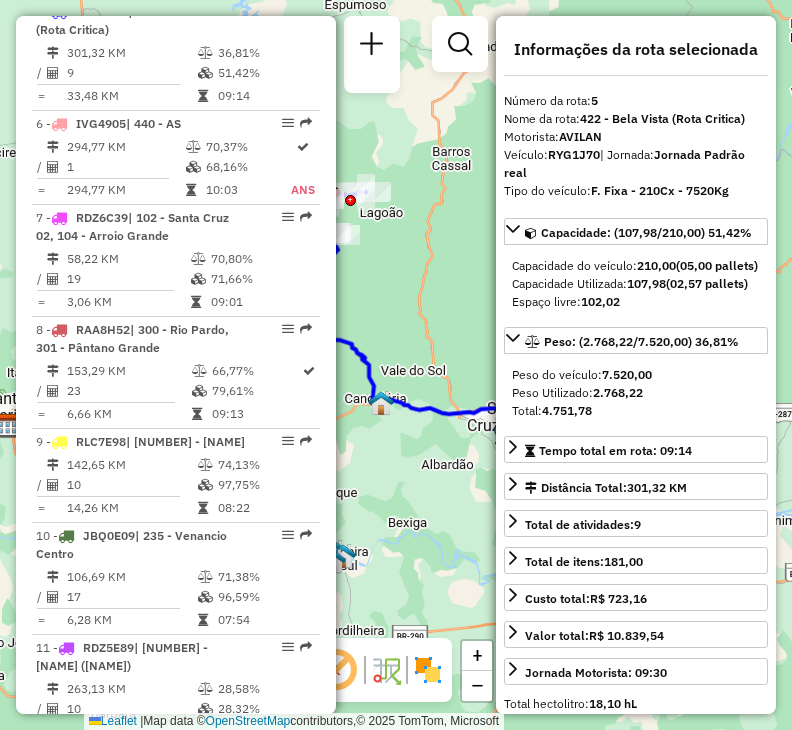 click on "Janela de atendimento Grade de atendimento Capacidade Transportadoras Veículos Cliente Pedidos  Rotas Selecione os dias de semana para filtrar as janelas de atendimento  Seg   Ter   Qua   Qui   Sex   Sáb   Dom  Informe o período da janela de atendimento: De: Até:  Filtrar exatamente a janela do cliente  Considerar janela de atendimento padrão  Selecione os dias de semana para filtrar as grades de atendimento  Seg   Ter   Qua   Qui   Sex   Sáb   Dom   Considerar clientes sem dia de atendimento cadastrado  Clientes fora do dia de atendimento selecionado Filtrar as atividades entre os valores definidos abaixo:  Peso mínimo:   Peso máximo:   Cubagem mínima:   Cubagem máxima:   De:   Até:  Filtrar as atividades entre o tempo de atendimento definido abaixo:  De:   Até:   Considerar capacidade total dos clientes não roteirizados Transportadora: Selecione um ou mais itens Tipo de veículo: Selecione um ou mais itens Veículo: Selecione um ou mais itens Motorista: Selecione um ou mais itens Nome: Rótulo:" 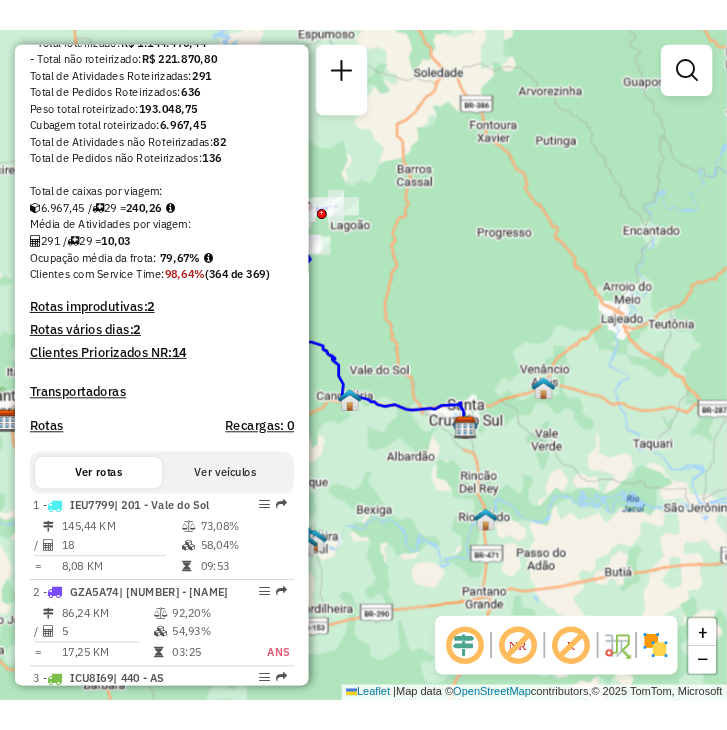 scroll, scrollTop: 0, scrollLeft: 0, axis: both 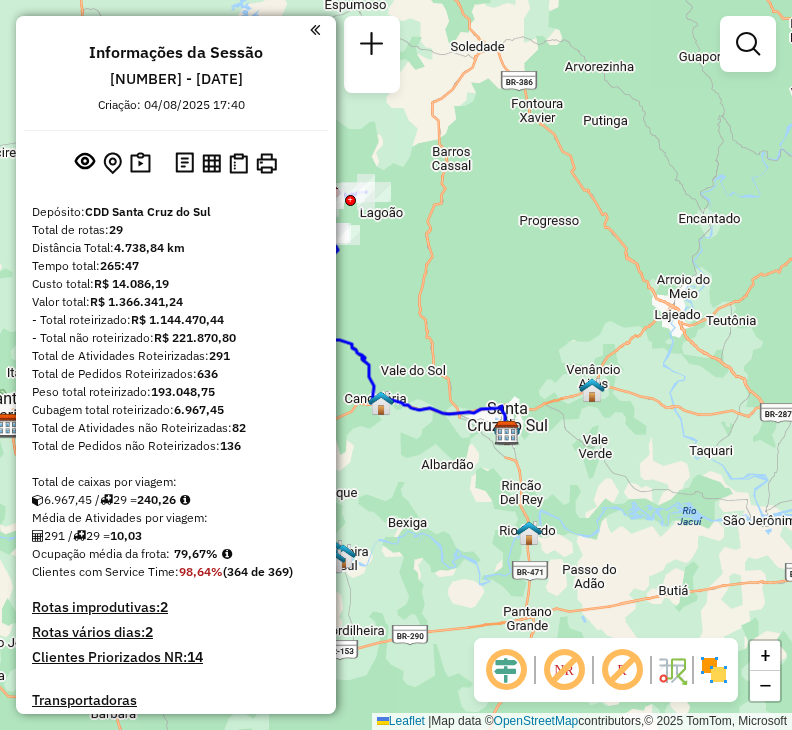 click at bounding box center (315, 30) 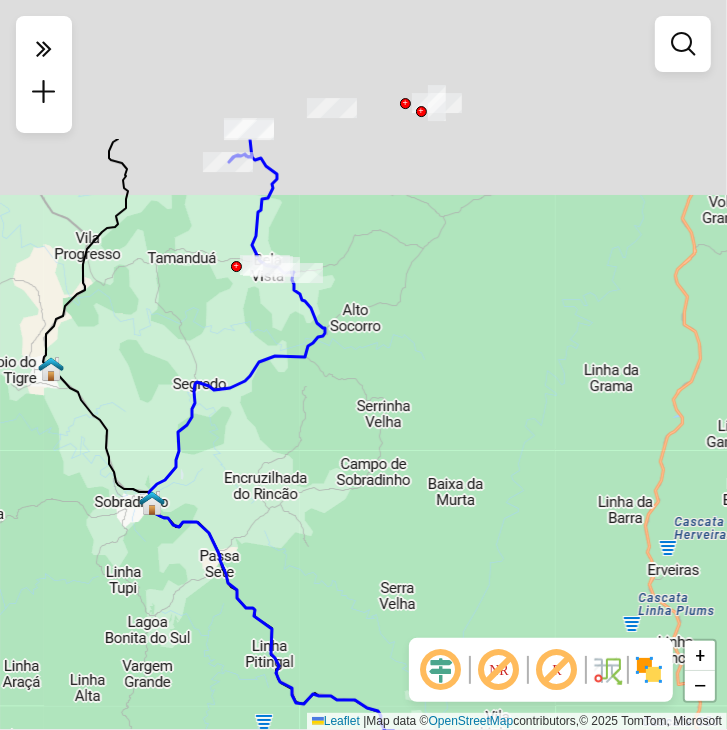 drag, startPoint x: 264, startPoint y: 154, endPoint x: 315, endPoint y: 457, distance: 307.26212 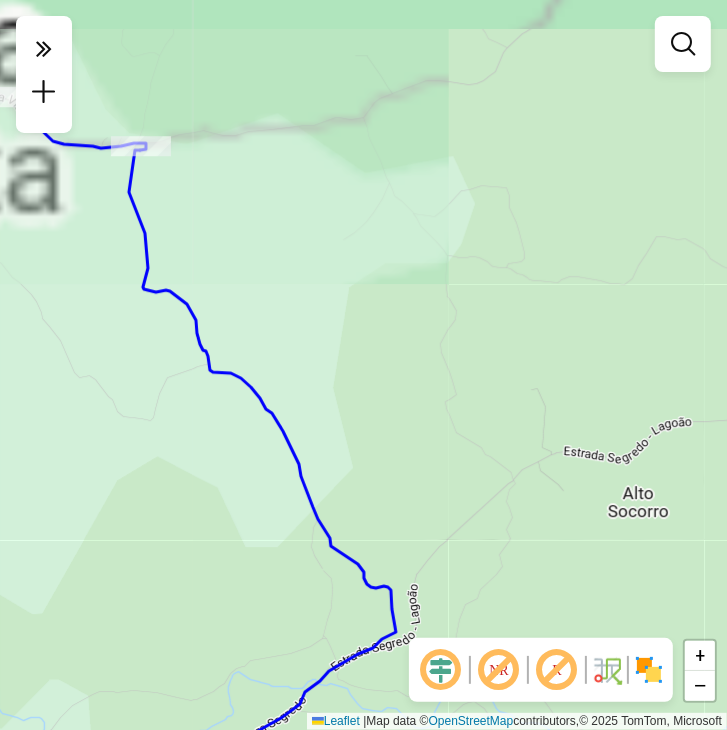 drag, startPoint x: 183, startPoint y: 230, endPoint x: 338, endPoint y: 452, distance: 270.75635 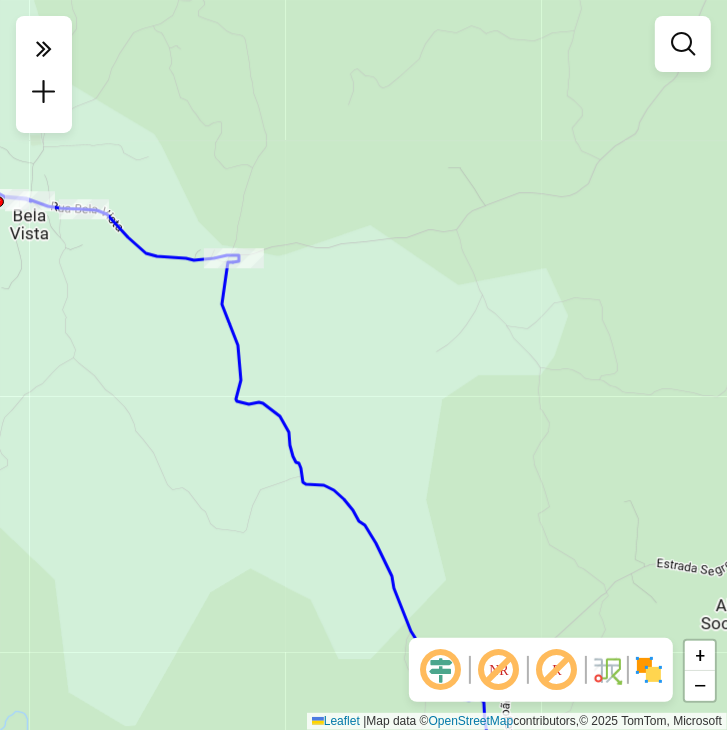 drag, startPoint x: 68, startPoint y: 316, endPoint x: 229, endPoint y: 389, distance: 176.7767 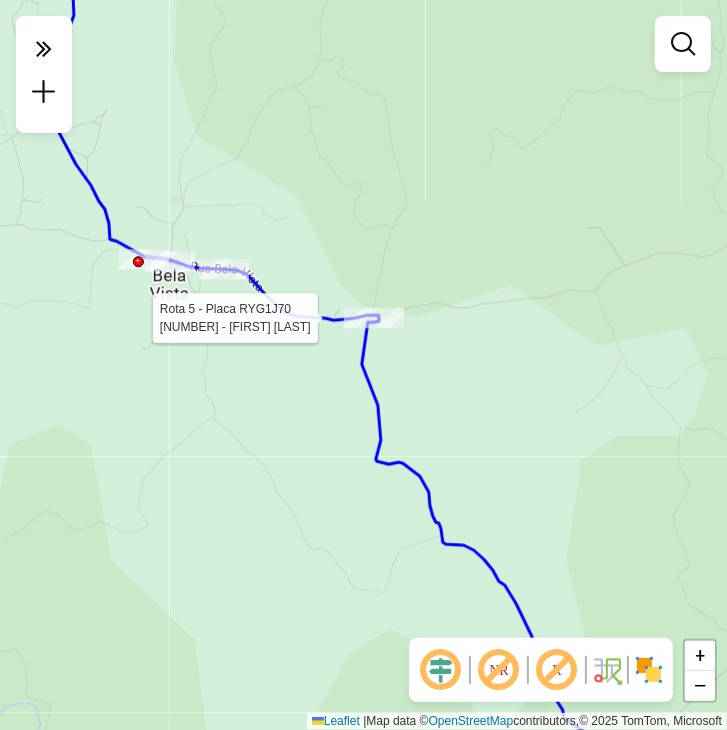 select on "**********" 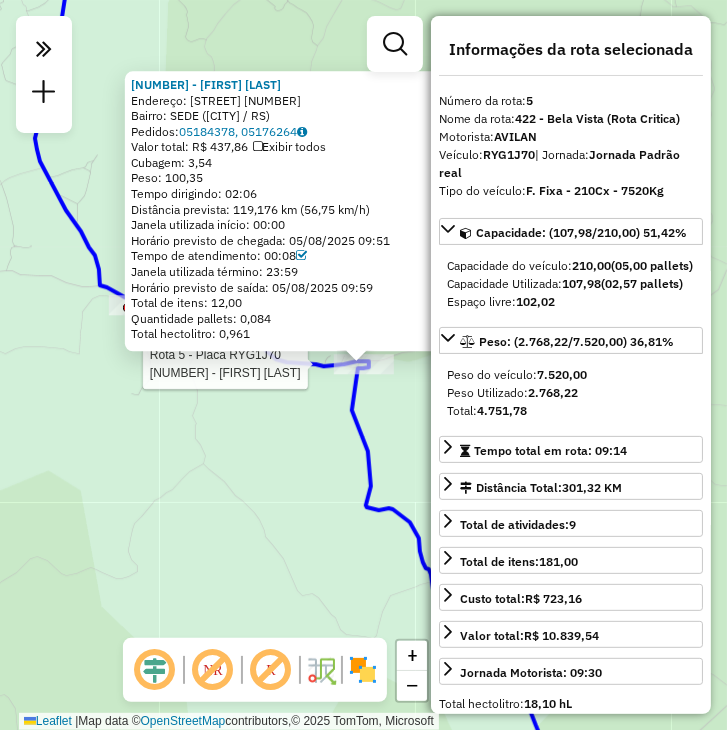 click on "Rota 5 - Placa RYG1J70  41813659 - [FIRST] [LAST] 41813659 - [FIRST] [LAST]  Endereço:  ESTRADA LINHA BONITA 1   Bairro: SEDE ([CITY] / RS)   Pedidos:  05184378, 05176264   Valor total: R$ 437,86   Exibir todos   Cubagem: 3,54  Peso: 100,35  Tempo dirigindo: 02:06   Distância prevista: 119,176 km (56,75 km/h)   Janela utilizada início: 00:00   Horário previsto de chegada: 05/08/2025 09:51   Tempo de atendimento: 00:08   Janela utilizada término: 23:59   Horário previsto de saída: 05/08/2025 09:59   Total de itens: 12,00   Quantidade pallets: 0,084   Total hectolitro: 0,961  × Janela de atendimento Grade de atendimento Capacidade Transportadoras Veículos Cliente Pedidos  Rotas Selecione os dias de semana para filtrar as janelas de atendimento  Seg   Ter   Qua   Qui   Sex   Sáb   Dom  Informe o período da janela de atendimento: De: Até:  Filtrar exatamente a janela do cliente  Considerar janela de atendimento padrão  Selecione os dias de semana para filtrar as grades de atendimento  Seg" 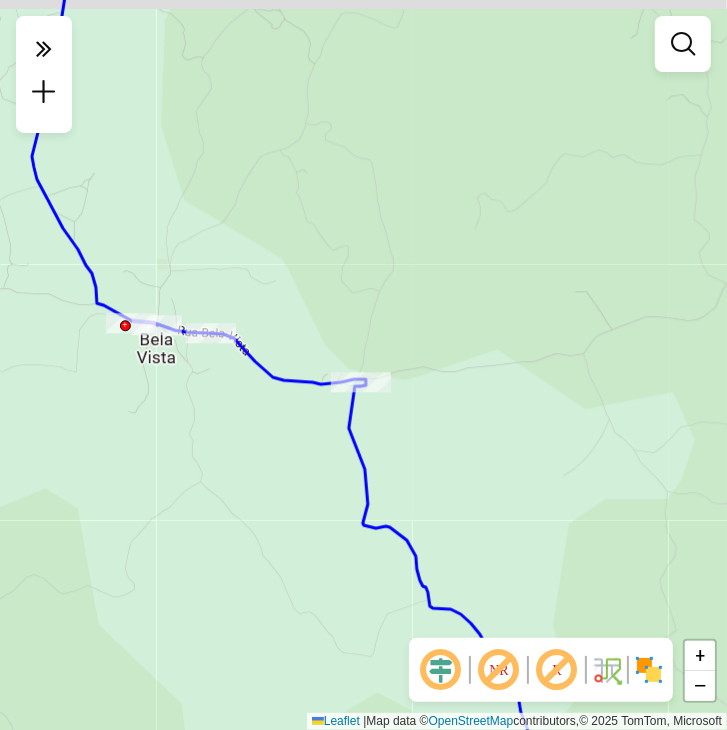 drag, startPoint x: 326, startPoint y: 427, endPoint x: 327, endPoint y: 460, distance: 33.01515 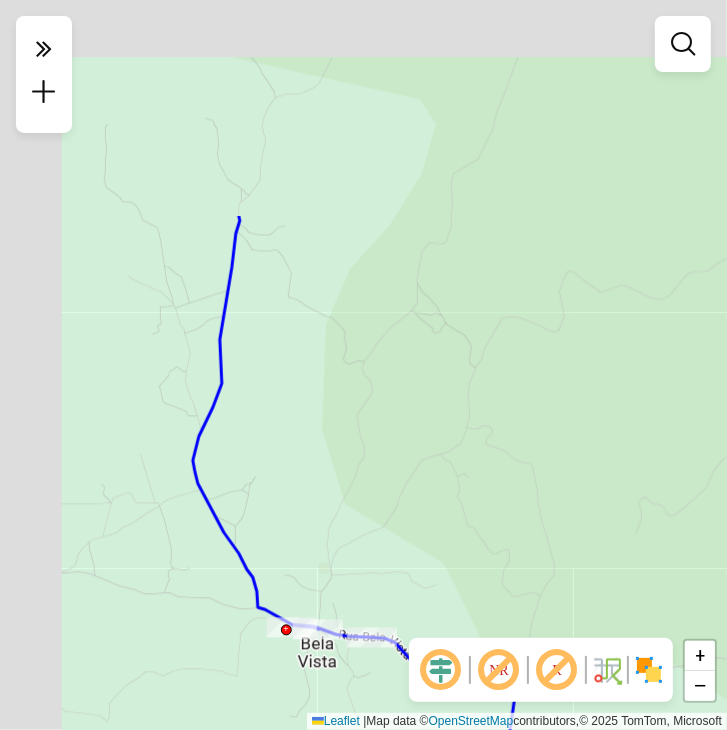 drag, startPoint x: 240, startPoint y: 649, endPoint x: 256, endPoint y: 681, distance: 35.77709 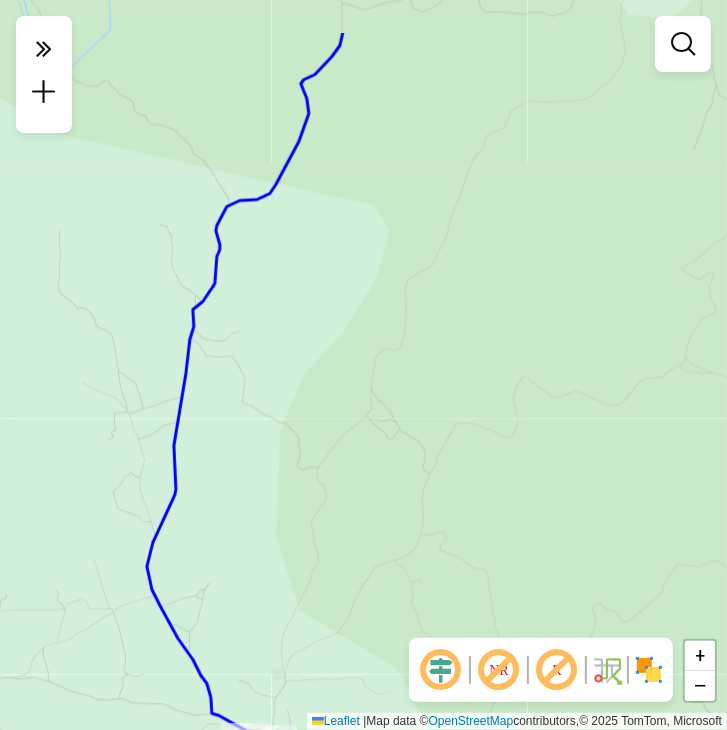 drag, startPoint x: 352, startPoint y: 299, endPoint x: 212, endPoint y: 585, distance: 318.4274 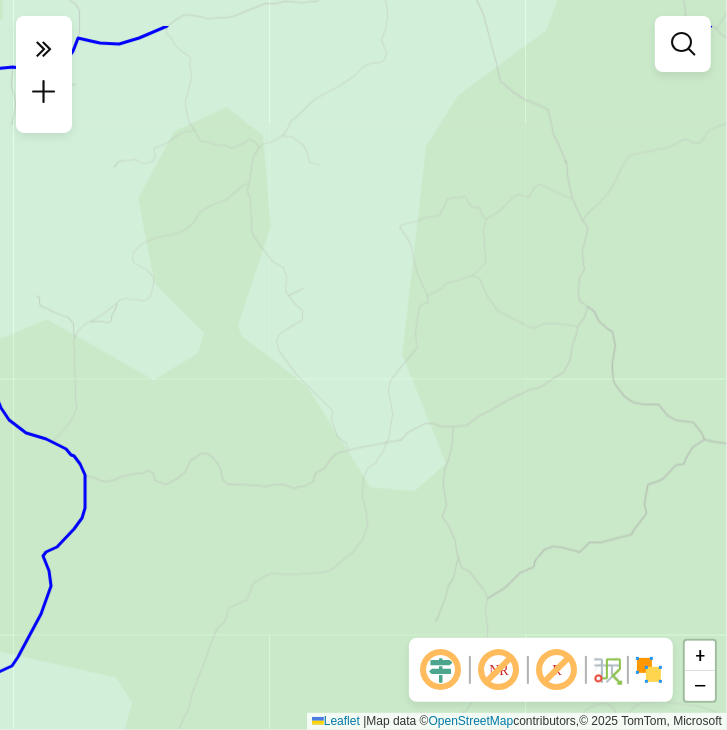 click on "Janela de atendimento Grade de atendimento Capacidade Transportadoras Veículos Cliente Pedidos  Rotas Selecione os dias de semana para filtrar as janelas de atendimento  Seg   Ter   Qua   Qui   Sex   Sáb   Dom  Informe o período da janela de atendimento: De: Até:  Filtrar exatamente a janela do cliente  Considerar janela de atendimento padrão  Selecione os dias de semana para filtrar as grades de atendimento  Seg   Ter   Qua   Qui   Sex   Sáb   Dom   Considerar clientes sem dia de atendimento cadastrado  Clientes fora do dia de atendimento selecionado Filtrar as atividades entre os valores definidos abaixo:  Peso mínimo:   Peso máximo:   Cubagem mínima:   Cubagem máxima:   De:   Até:  Filtrar as atividades entre o tempo de atendimento definido abaixo:  De:   Até:   Considerar capacidade total dos clientes não roteirizados Transportadora: Selecione um ou mais itens Tipo de veículo: Selecione um ou mais itens Veículo: Selecione um ou mais itens Motorista: Selecione um ou mais itens Nome: Rótulo:" 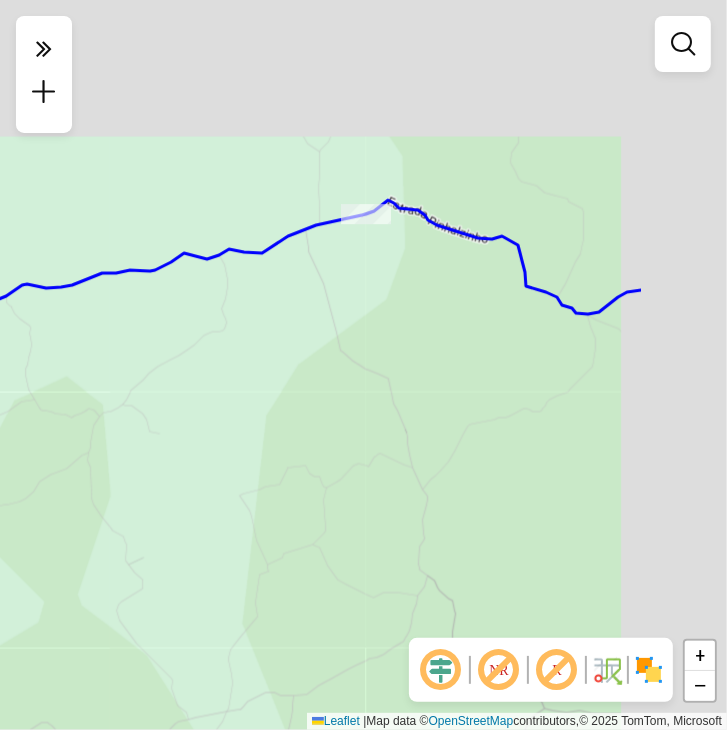 drag, startPoint x: 207, startPoint y: 291, endPoint x: 76, endPoint y: 536, distance: 277.8237 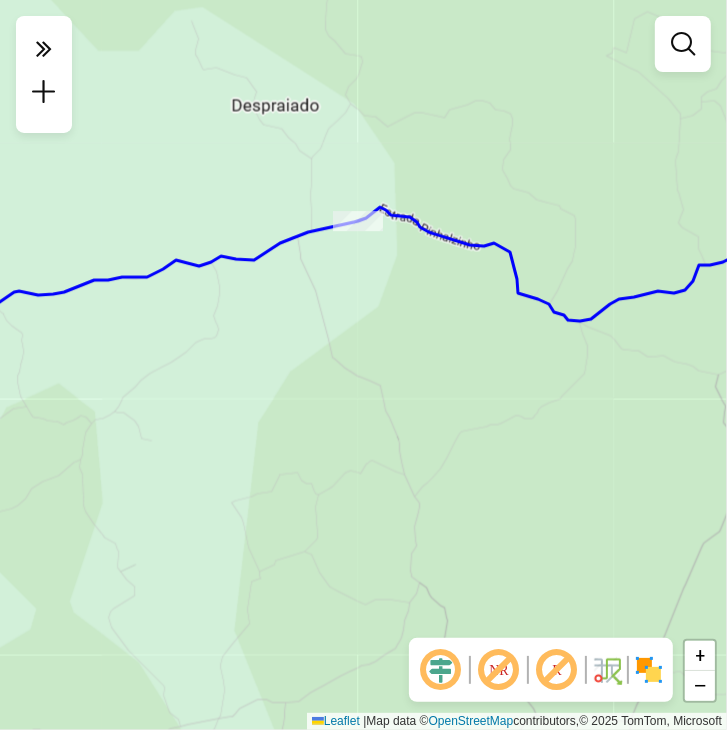 drag, startPoint x: 283, startPoint y: 418, endPoint x: 188, endPoint y: 424, distance: 95.189285 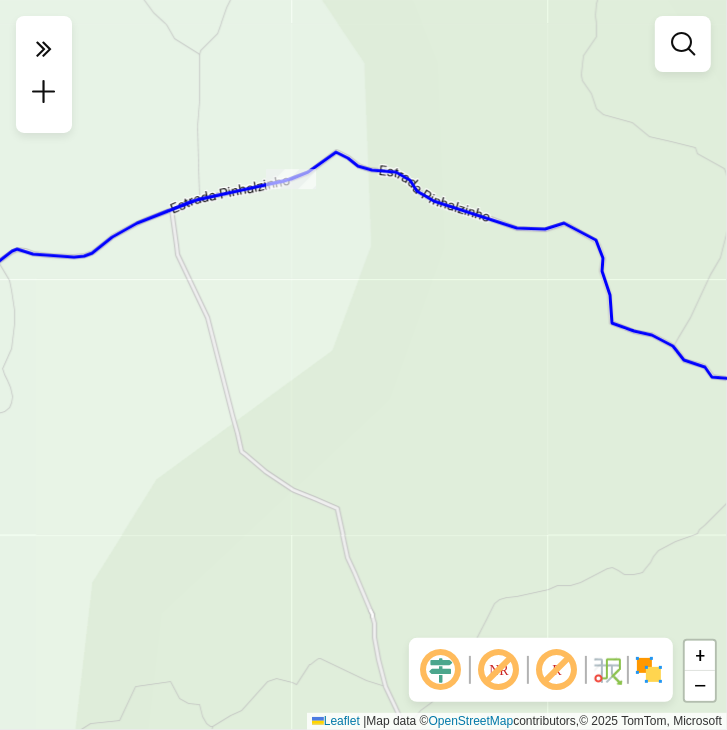 drag, startPoint x: 306, startPoint y: 213, endPoint x: 252, endPoint y: 283, distance: 88.40814 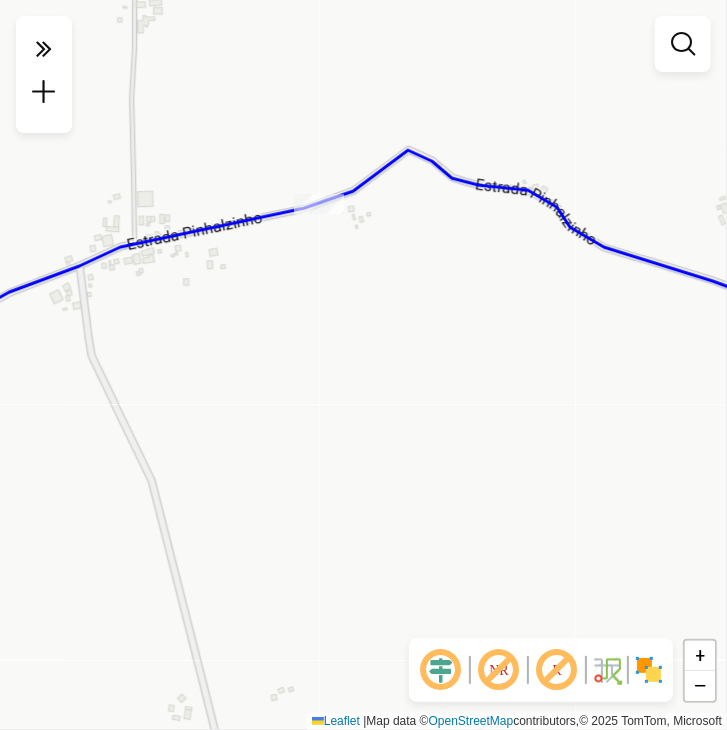drag, startPoint x: 217, startPoint y: 414, endPoint x: 227, endPoint y: 418, distance: 10.770329 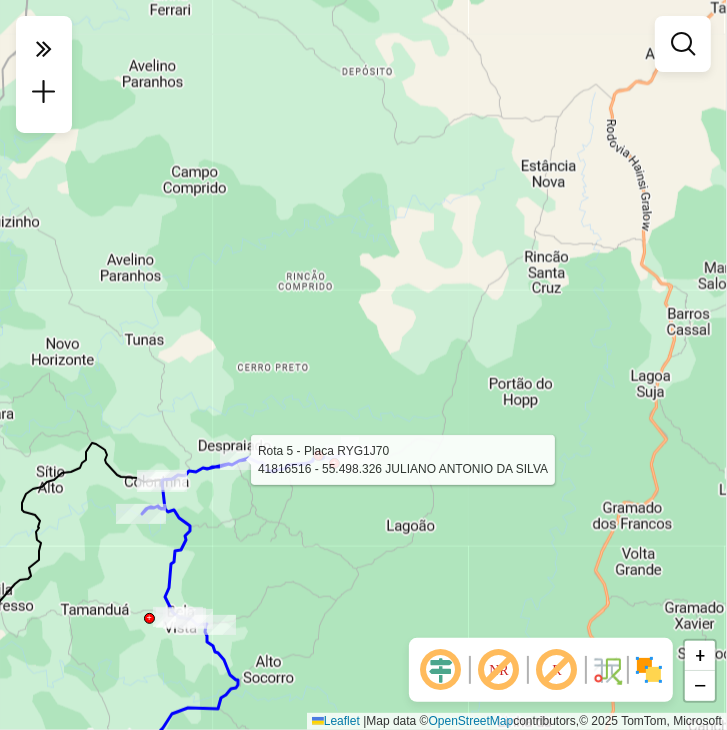 select on "**********" 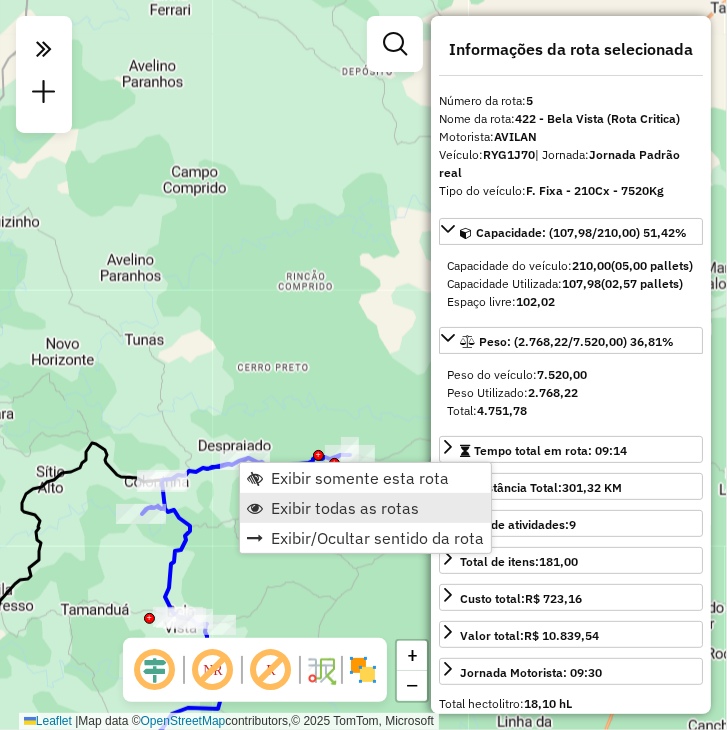 click on "Exibir todas as rotas" at bounding box center [345, 508] 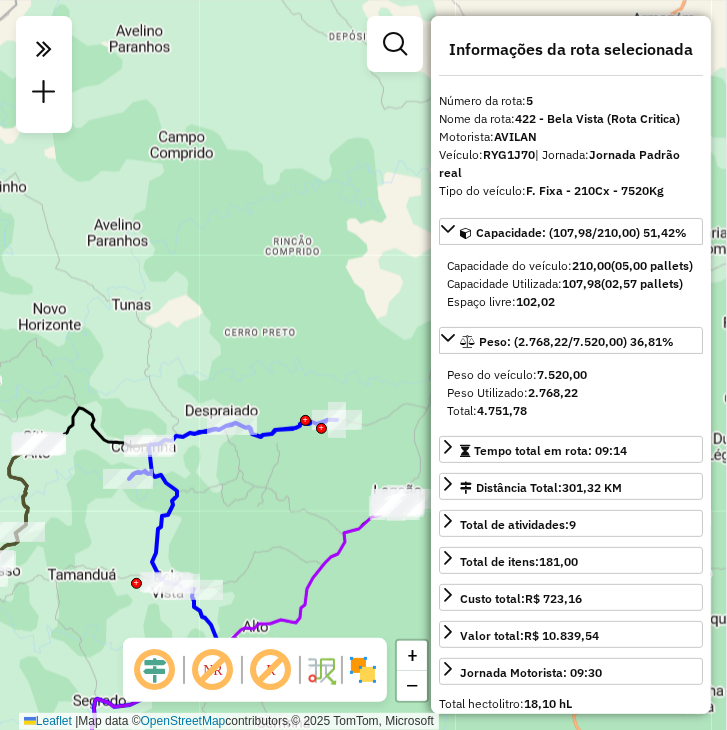 drag, startPoint x: 289, startPoint y: 560, endPoint x: 199, endPoint y: 368, distance: 212.04716 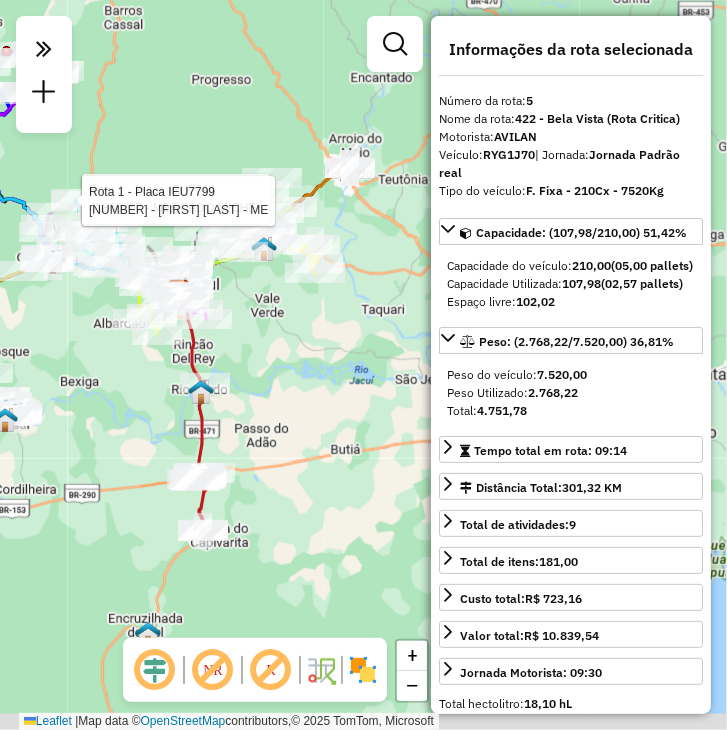 drag, startPoint x: 159, startPoint y: 449, endPoint x: 127, endPoint y: 415, distance: 46.69047 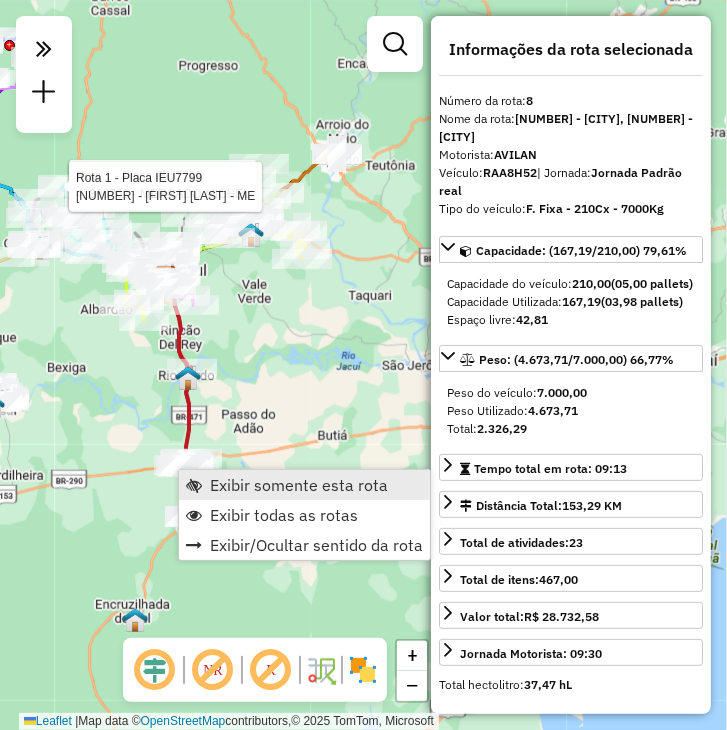 click on "Exibir somente esta rota" at bounding box center (299, 485) 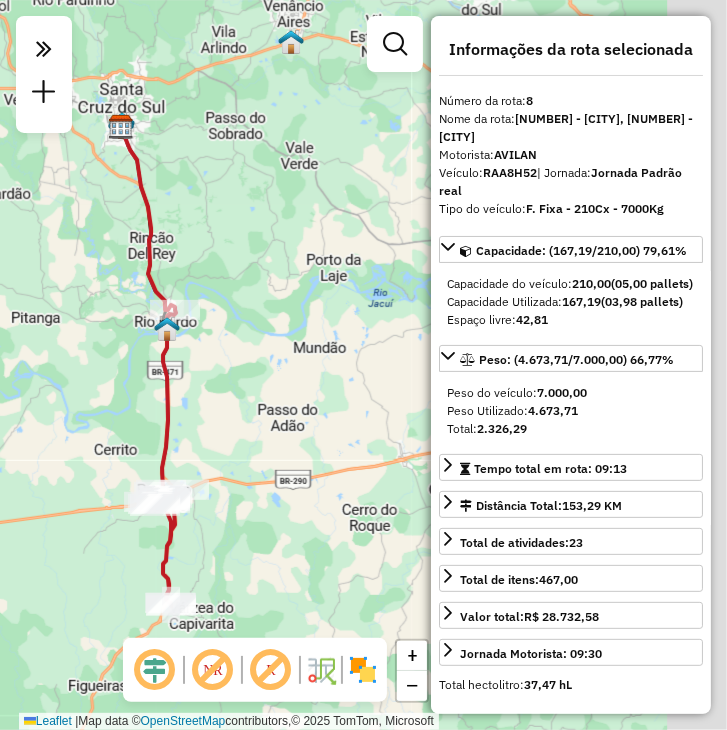 drag, startPoint x: 255, startPoint y: 444, endPoint x: 67, endPoint y: 416, distance: 190.07367 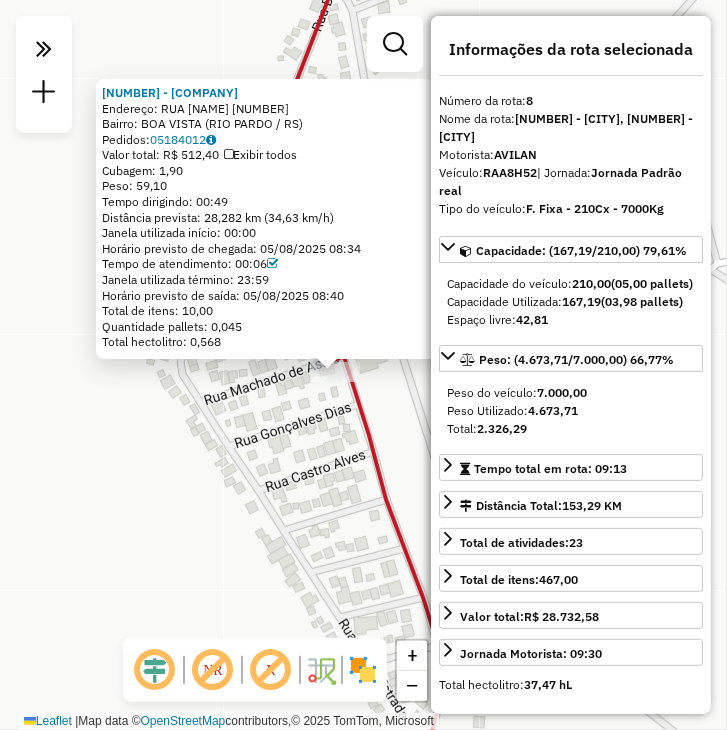 drag, startPoint x: 267, startPoint y: 448, endPoint x: 186, endPoint y: 461, distance: 82.036575 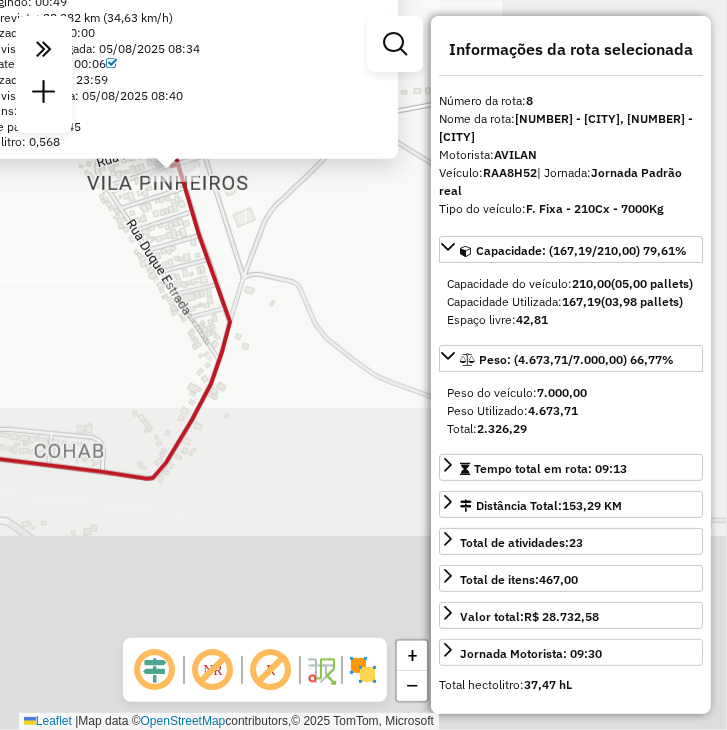 drag, startPoint x: 206, startPoint y: 565, endPoint x: 137, endPoint y: 277, distance: 296.1503 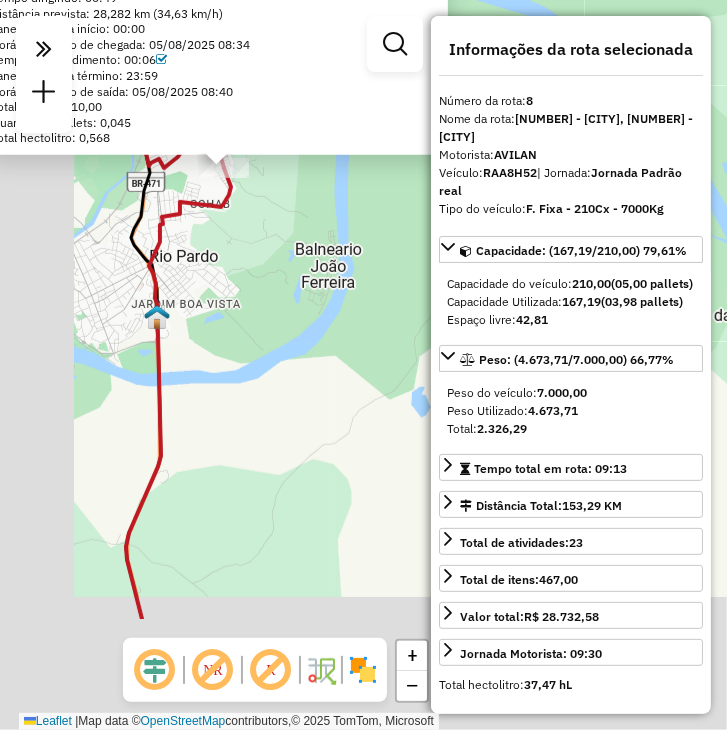 drag, startPoint x: 127, startPoint y: 541, endPoint x: 229, endPoint y: 341, distance: 224.50835 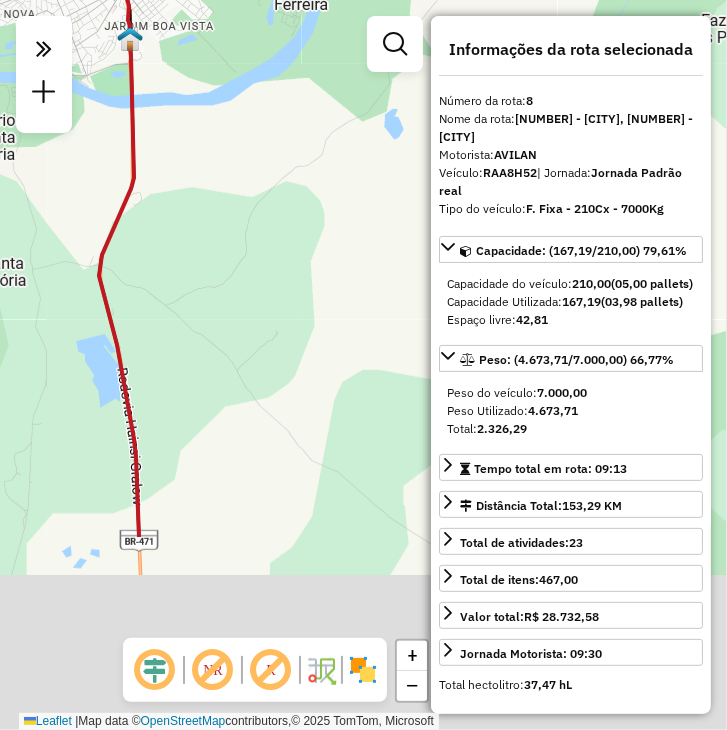 drag, startPoint x: 180, startPoint y: 539, endPoint x: 132, endPoint y: 255, distance: 288.02777 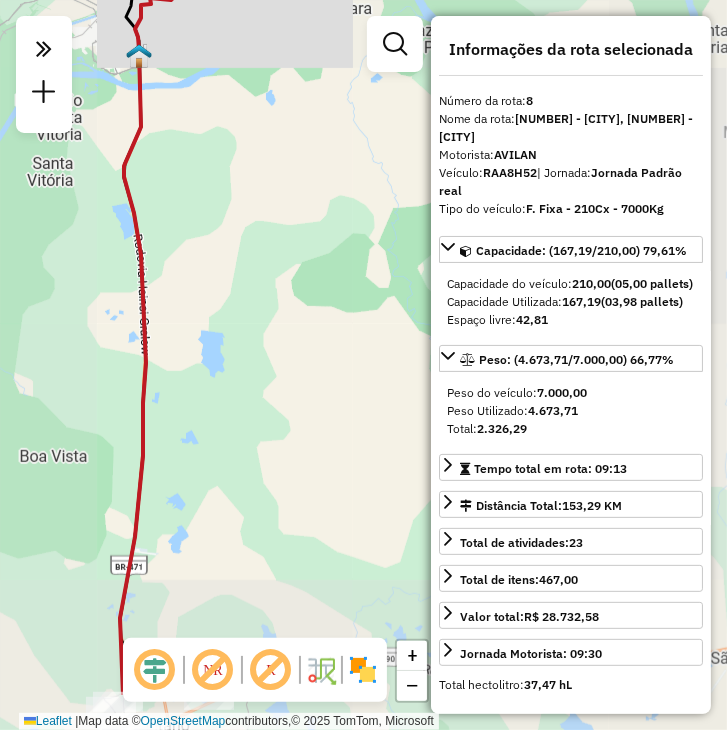 drag, startPoint x: 155, startPoint y: 532, endPoint x: 195, endPoint y: 174, distance: 360.2277 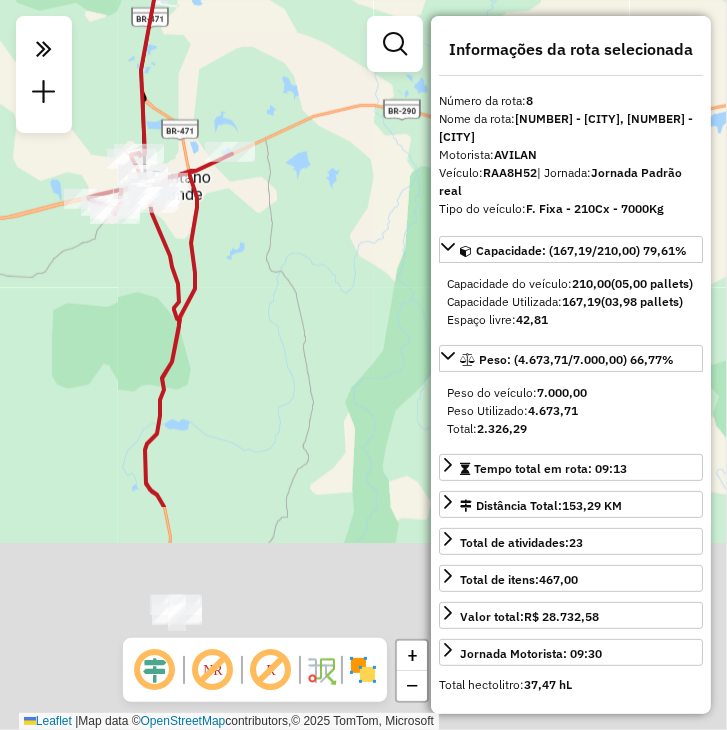 drag, startPoint x: 271, startPoint y: 573, endPoint x: 273, endPoint y: 221, distance: 352.00568 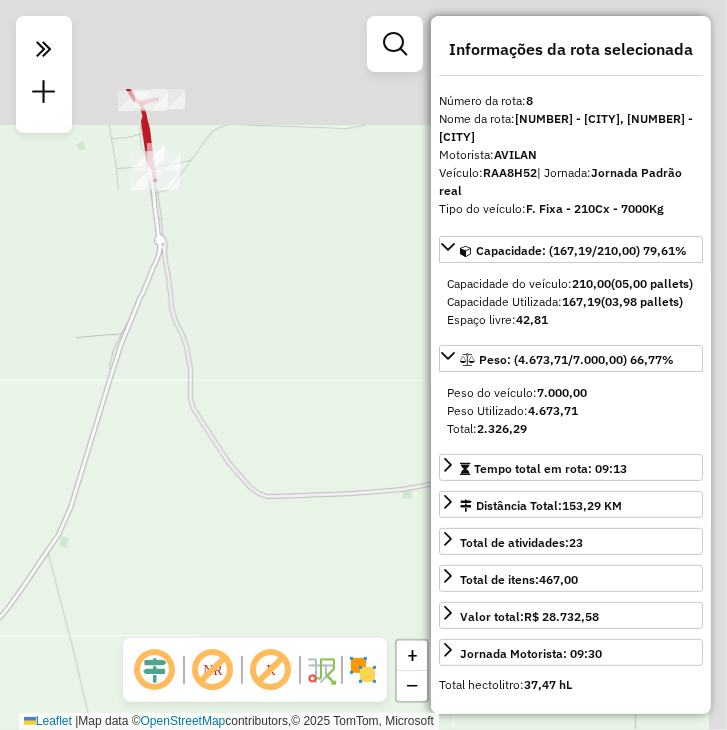 drag, startPoint x: 252, startPoint y: 189, endPoint x: 205, endPoint y: 353, distance: 170.60188 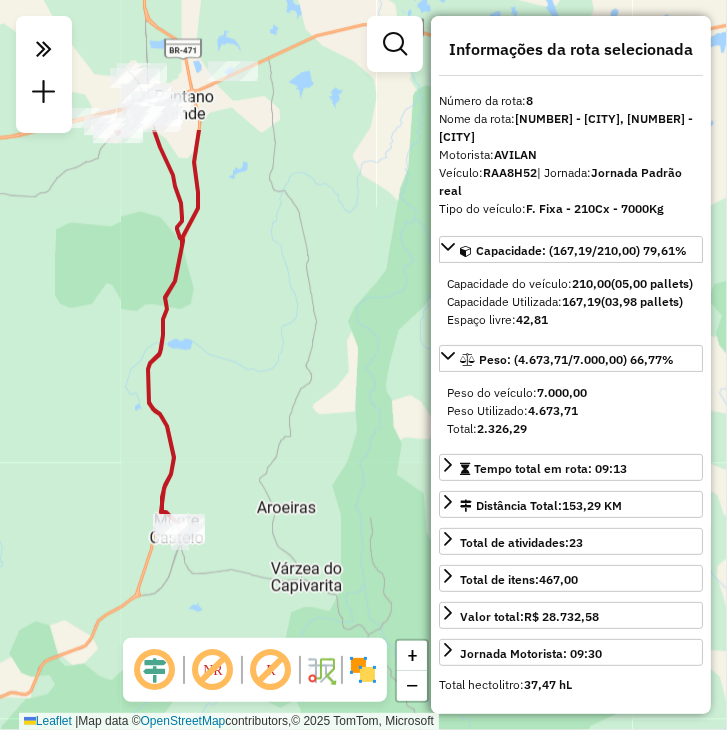 drag, startPoint x: 220, startPoint y: 227, endPoint x: 206, endPoint y: 430, distance: 203.4822 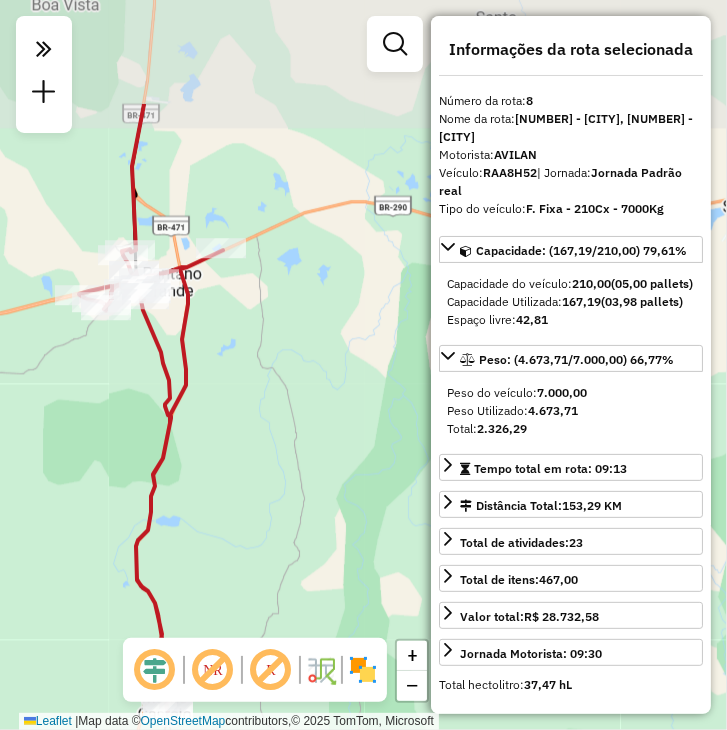 drag, startPoint x: 212, startPoint y: 225, endPoint x: 201, endPoint y: 402, distance: 177.34148 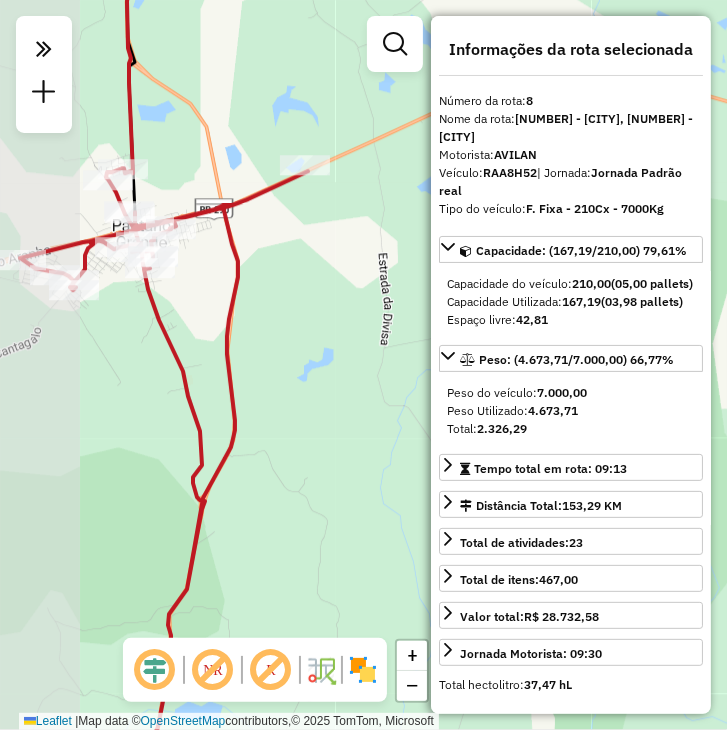 drag, startPoint x: 196, startPoint y: 298, endPoint x: 322, endPoint y: 331, distance: 130.24976 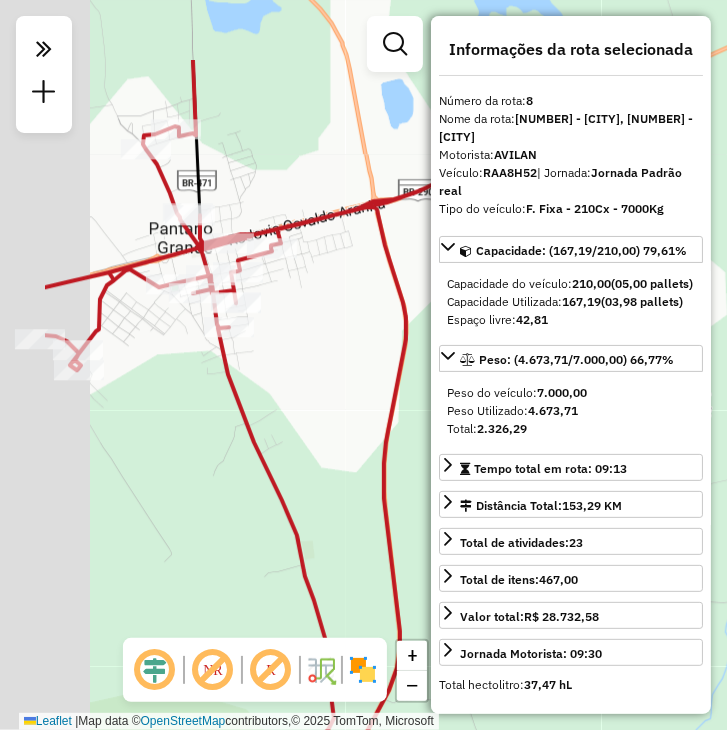 drag, startPoint x: 186, startPoint y: 273, endPoint x: 304, endPoint y: 406, distance: 177.80045 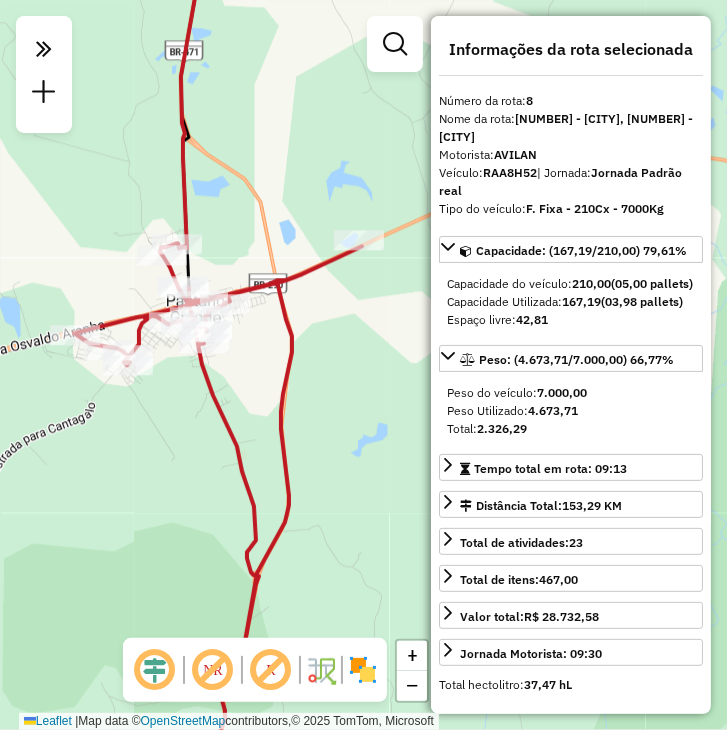 drag, startPoint x: 304, startPoint y: 393, endPoint x: 243, endPoint y: 385, distance: 61.522354 